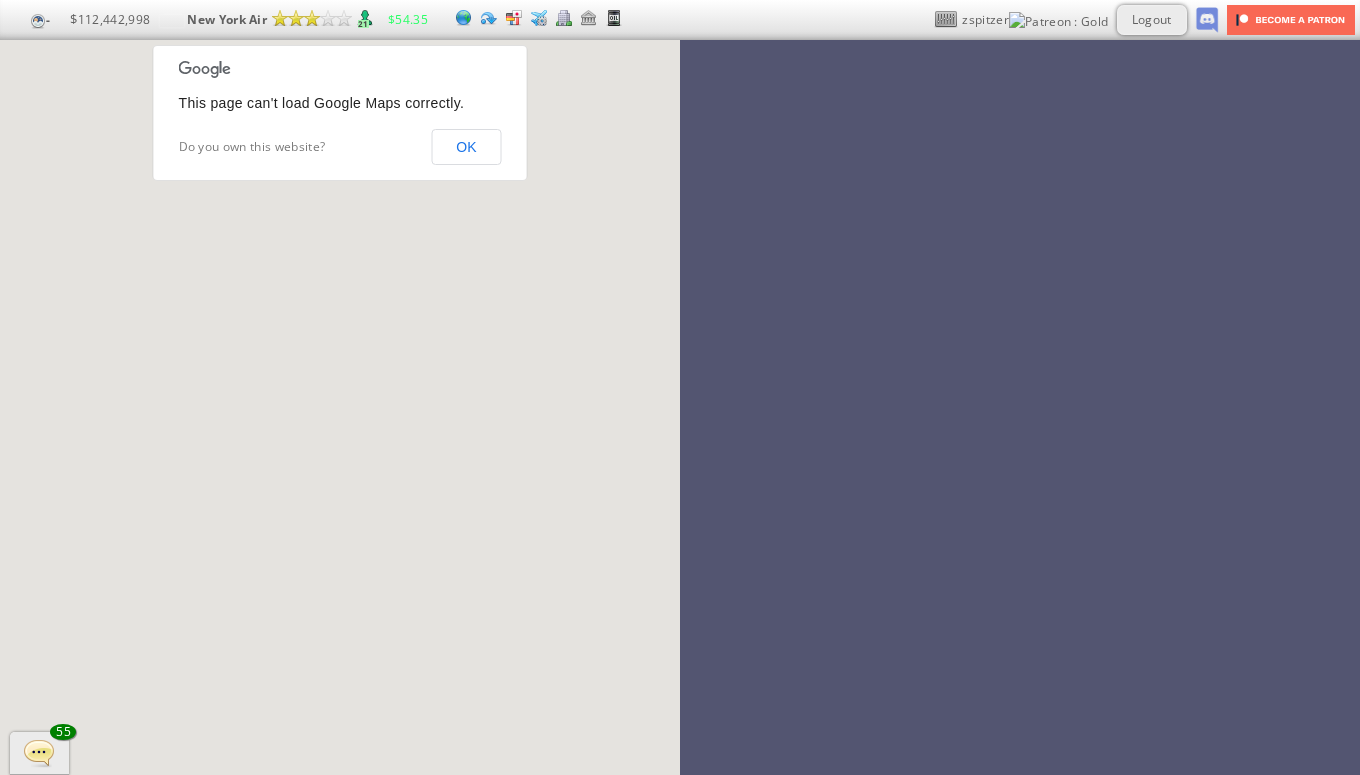 scroll, scrollTop: 0, scrollLeft: 0, axis: both 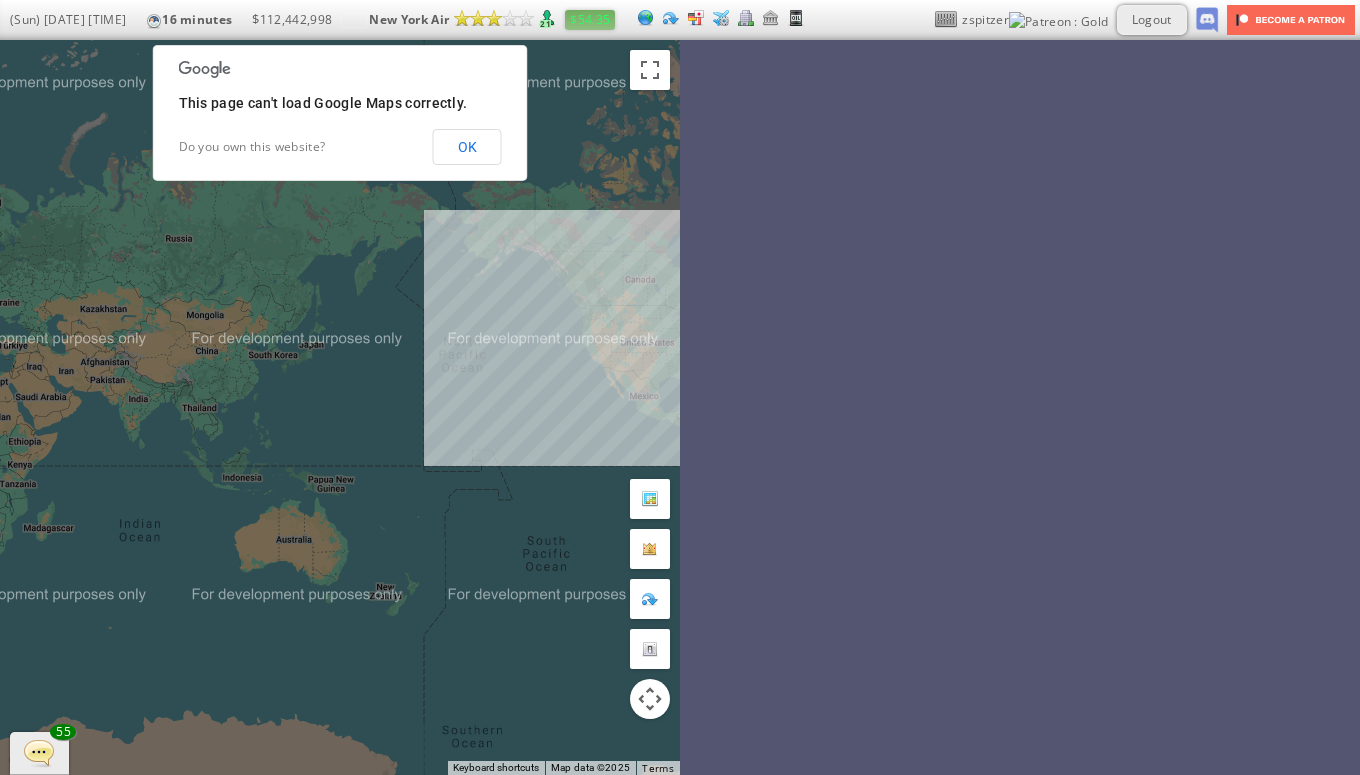 click on "$54.35" at bounding box center (590, 19) 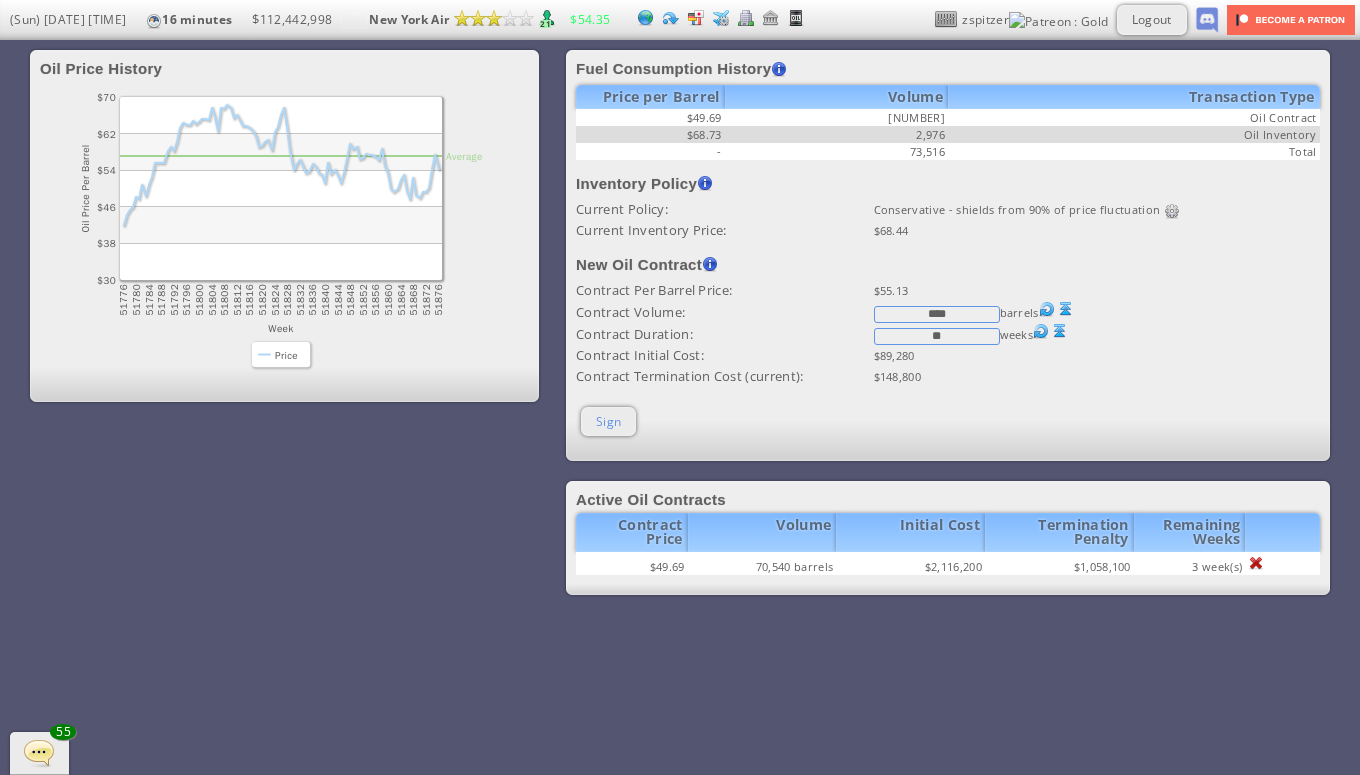click on "Sign" at bounding box center (608, 421) 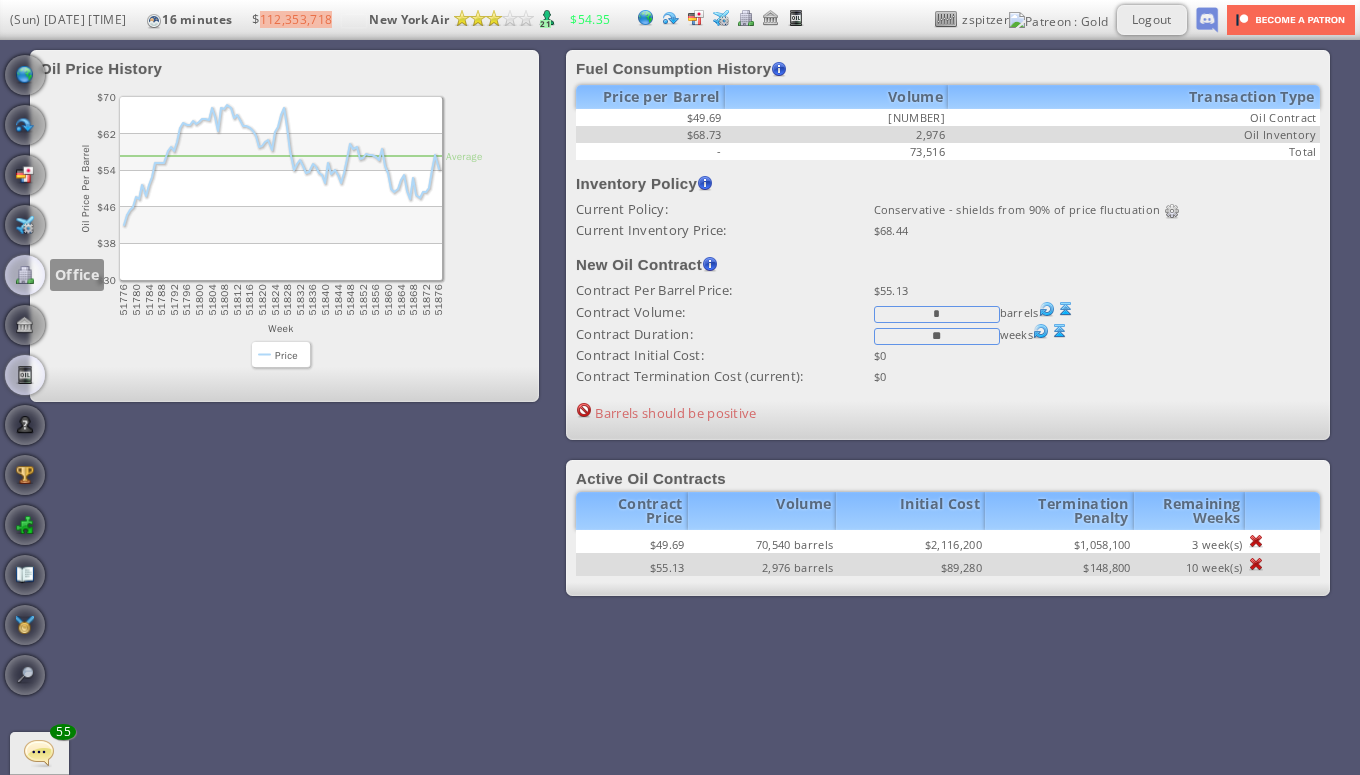 click at bounding box center [25, 275] 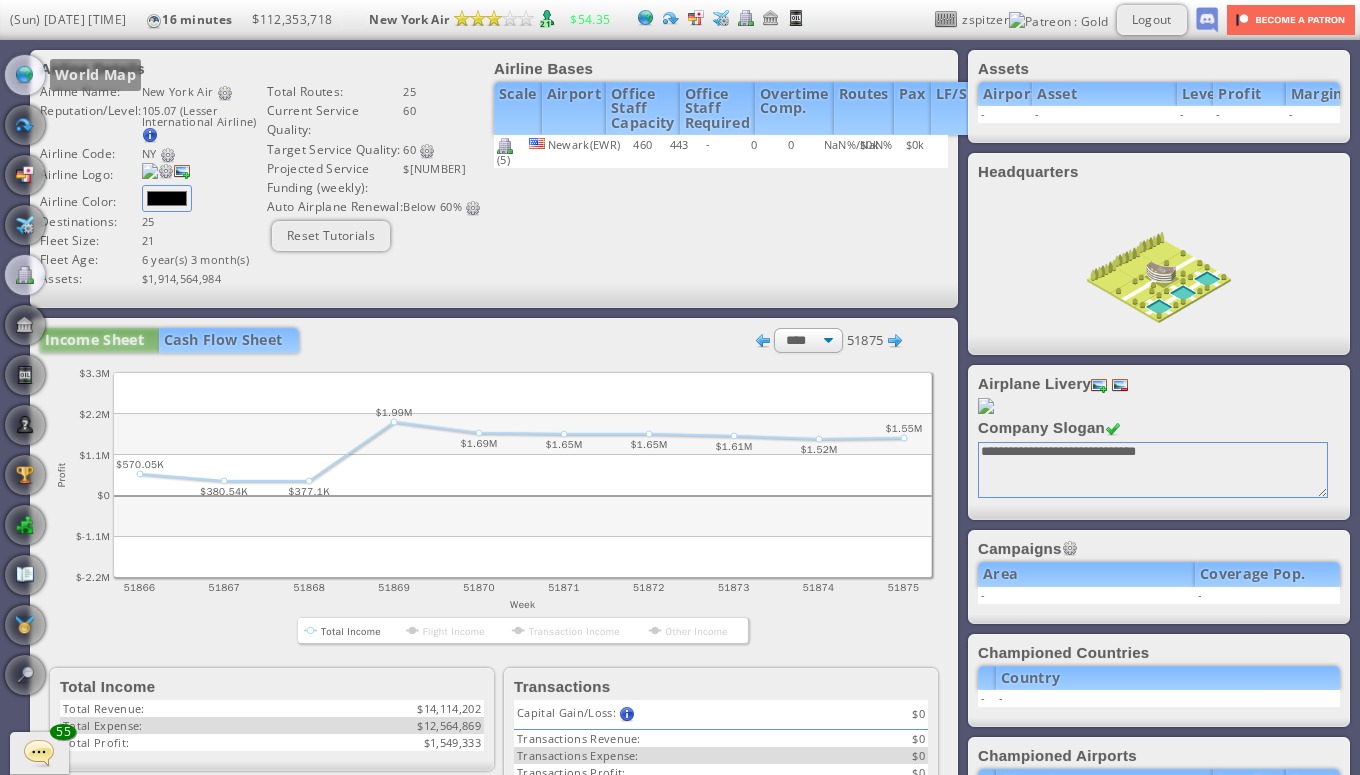click at bounding box center [25, 75] 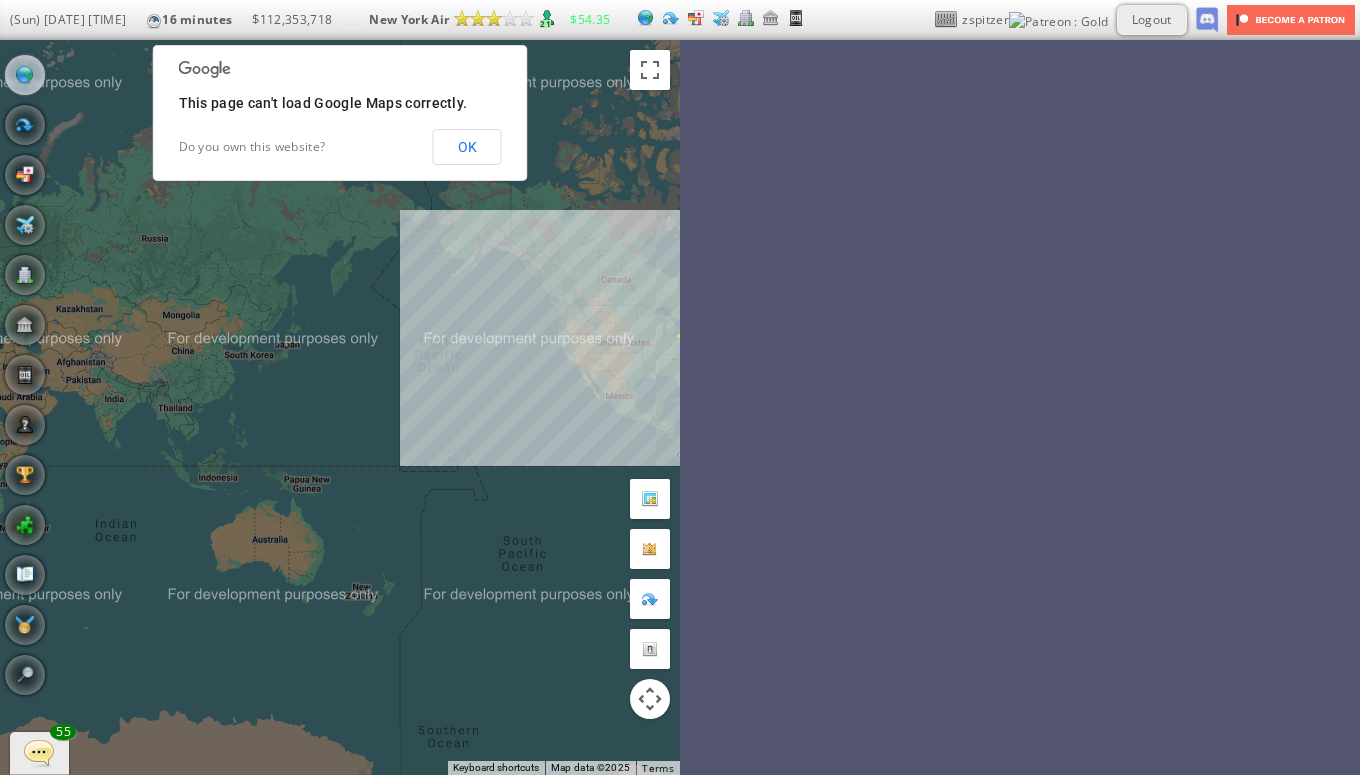 drag, startPoint x: 532, startPoint y: 430, endPoint x: 398, endPoint y: 433, distance: 134.03358 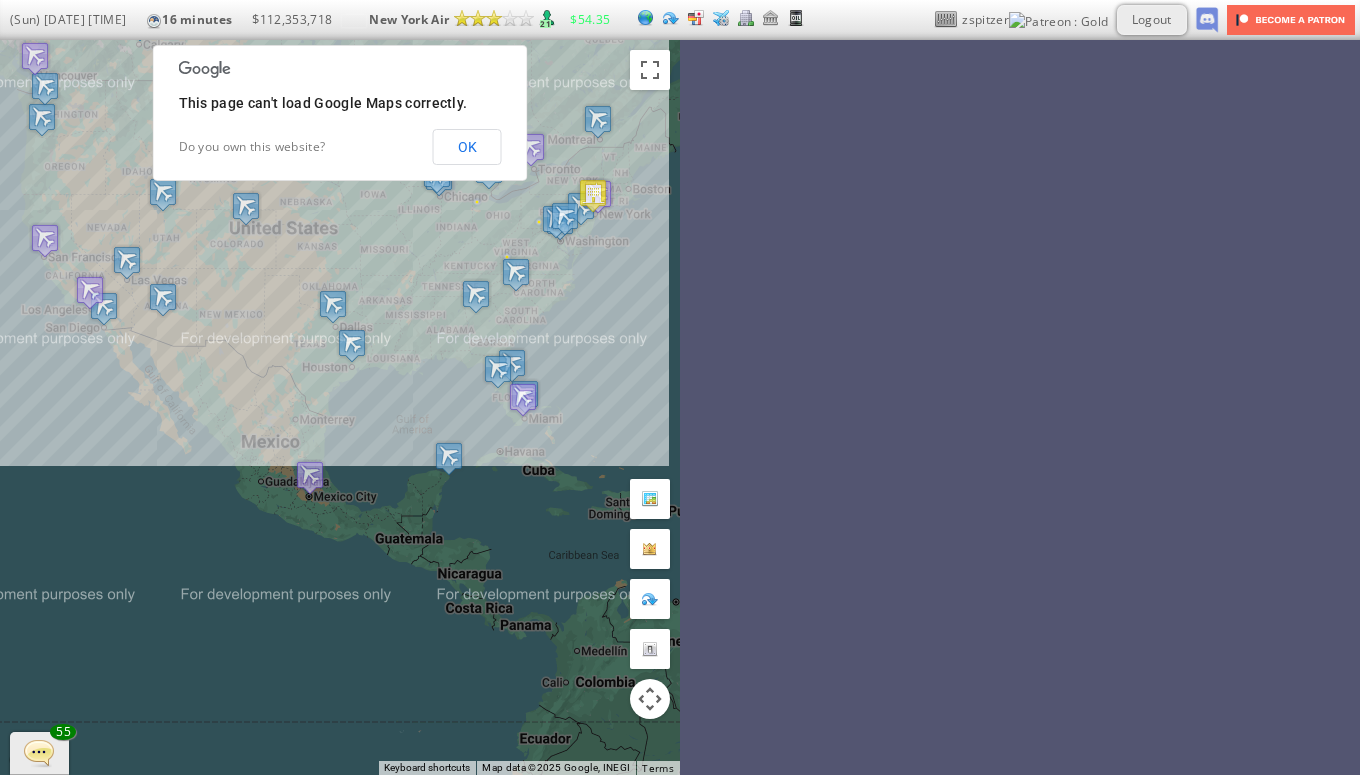 click on "To navigate, press the arrow keys." at bounding box center [340, 407] 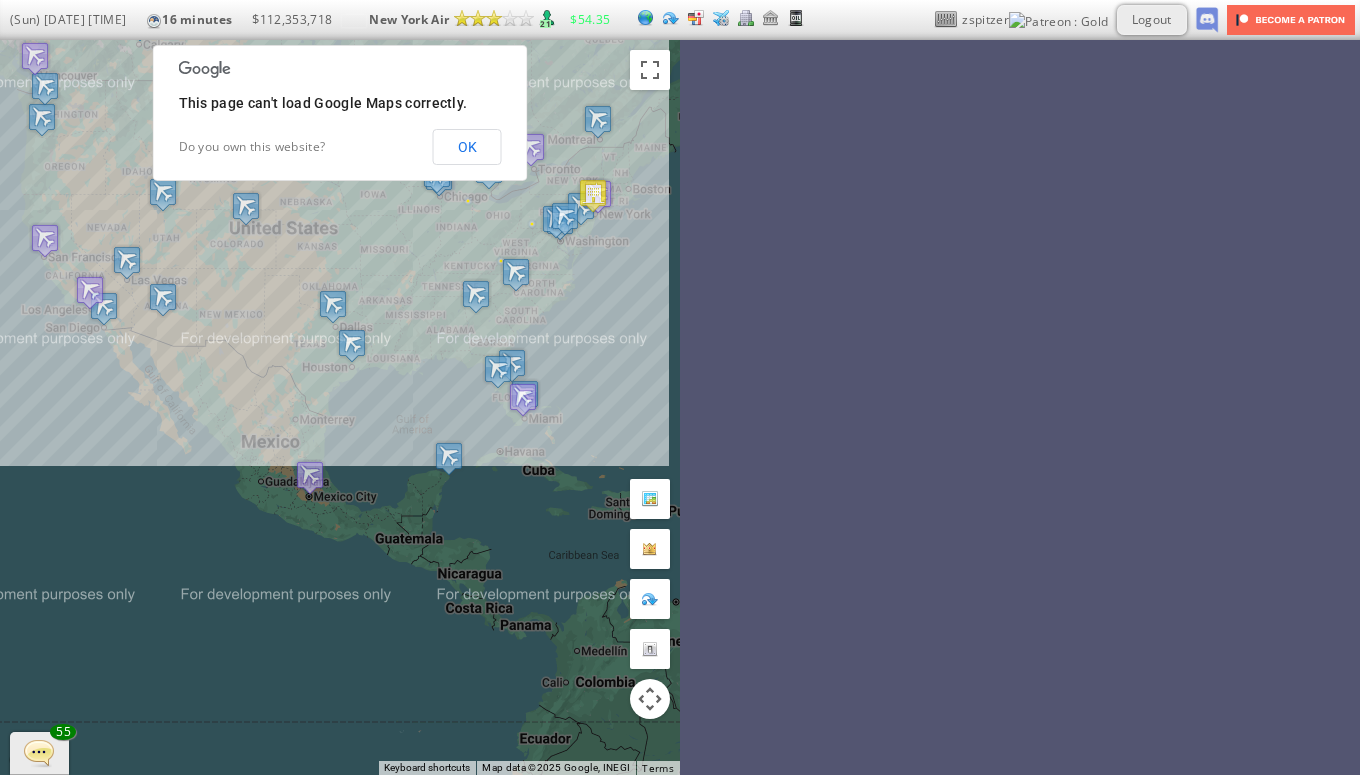 click on "To navigate, press the arrow keys." at bounding box center (340, 407) 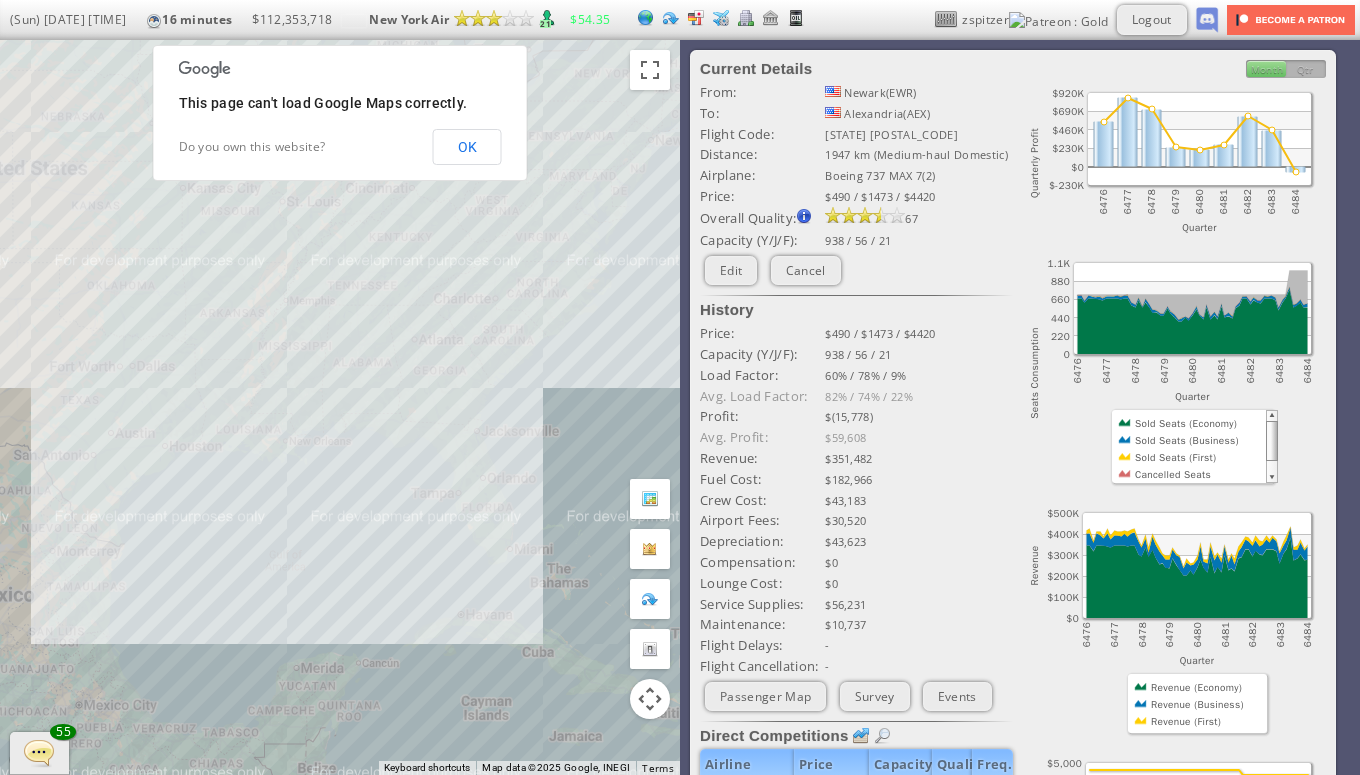 click on "To navigate, press the arrow keys." at bounding box center [340, 407] 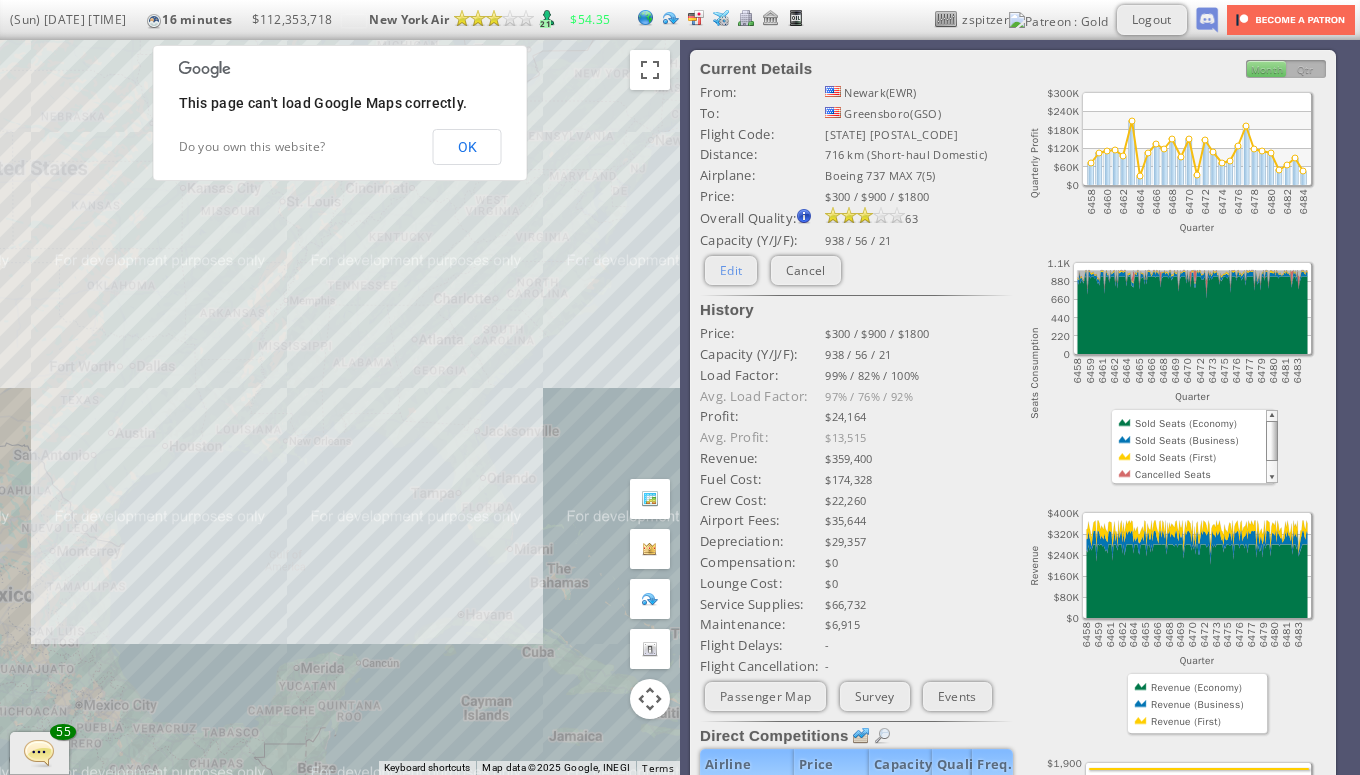 click on "Edit" at bounding box center [731, 270] 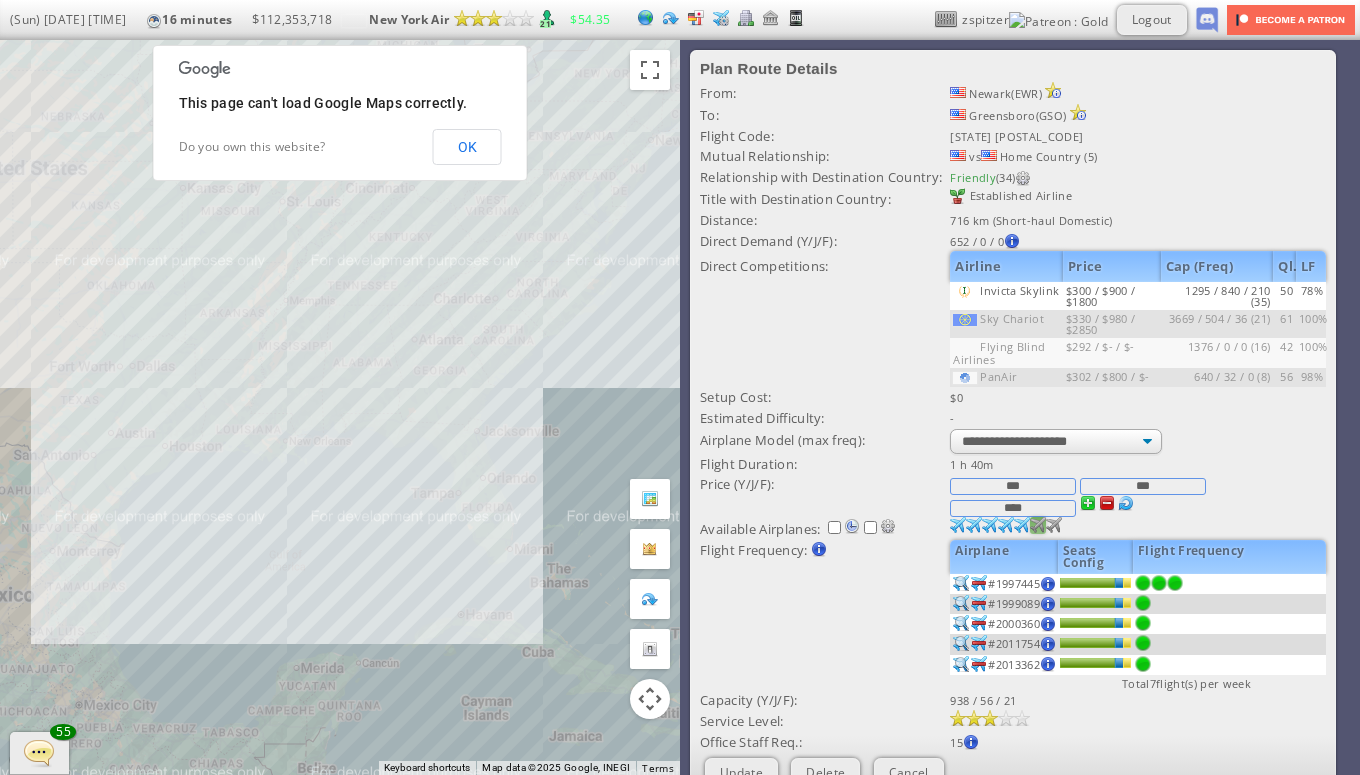 click at bounding box center (958, 525) 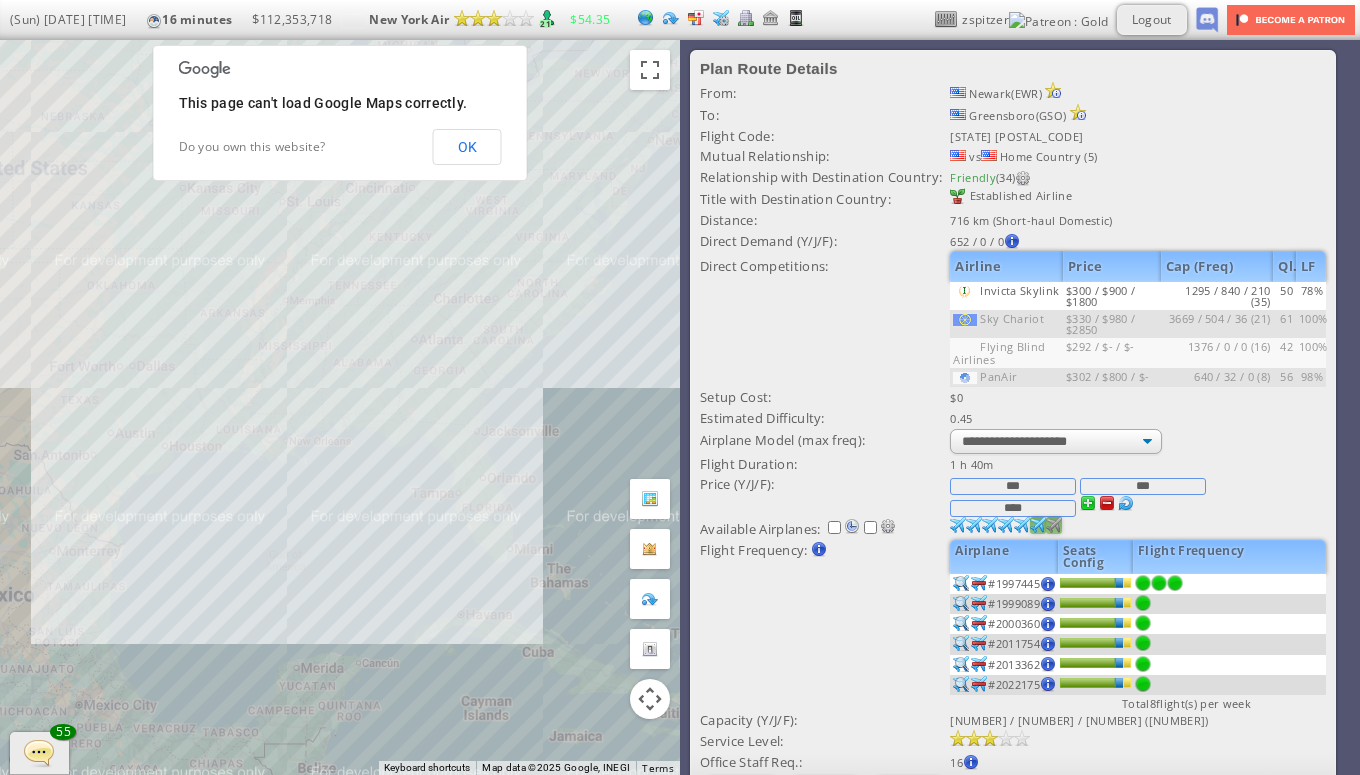 click at bounding box center (958, 525) 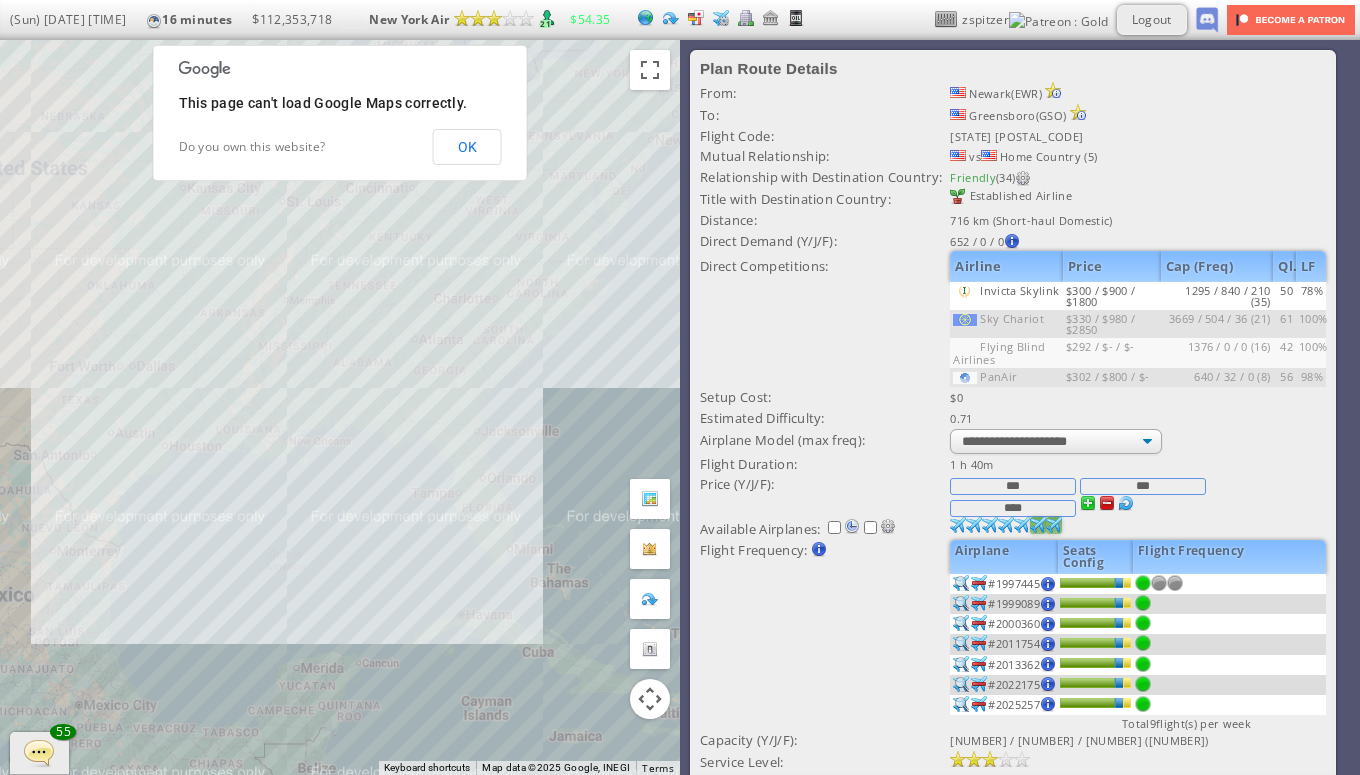 click at bounding box center (1143, 583) 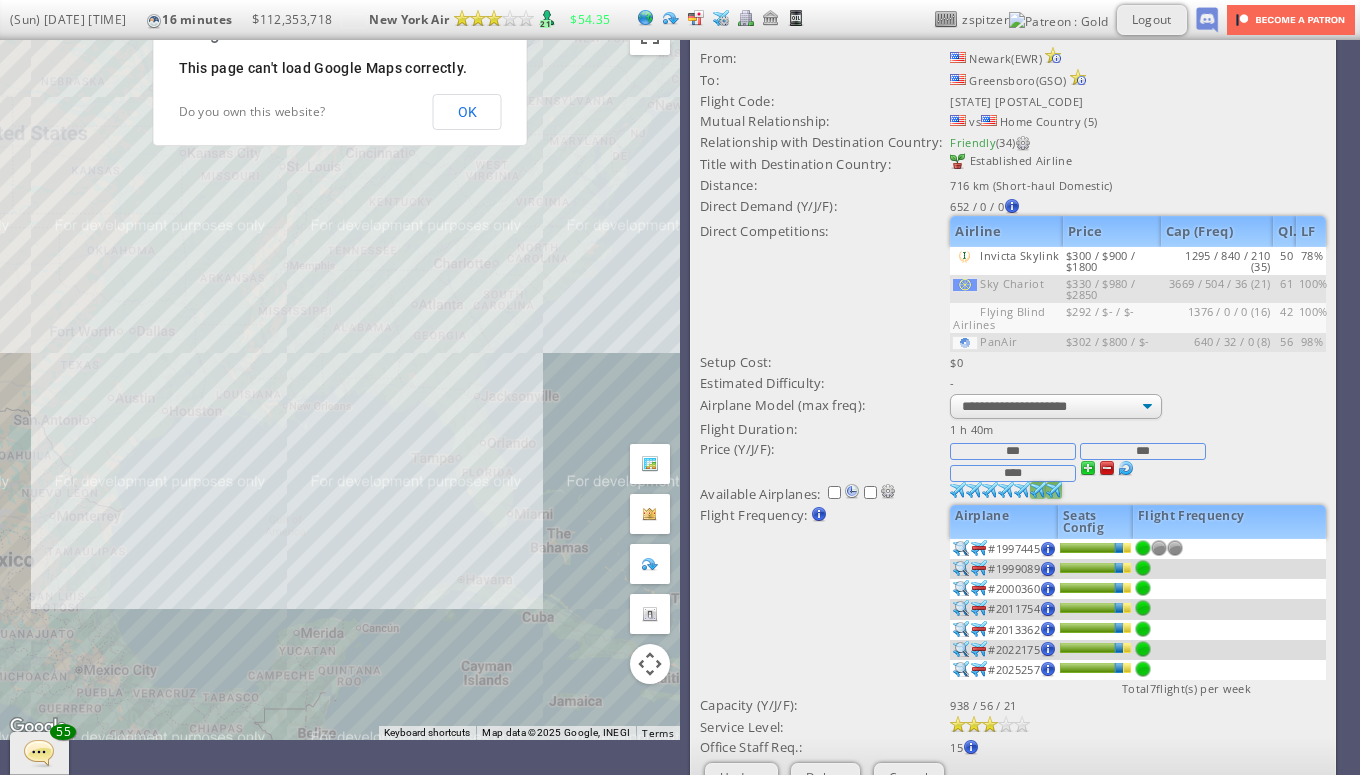 scroll, scrollTop: 54, scrollLeft: 0, axis: vertical 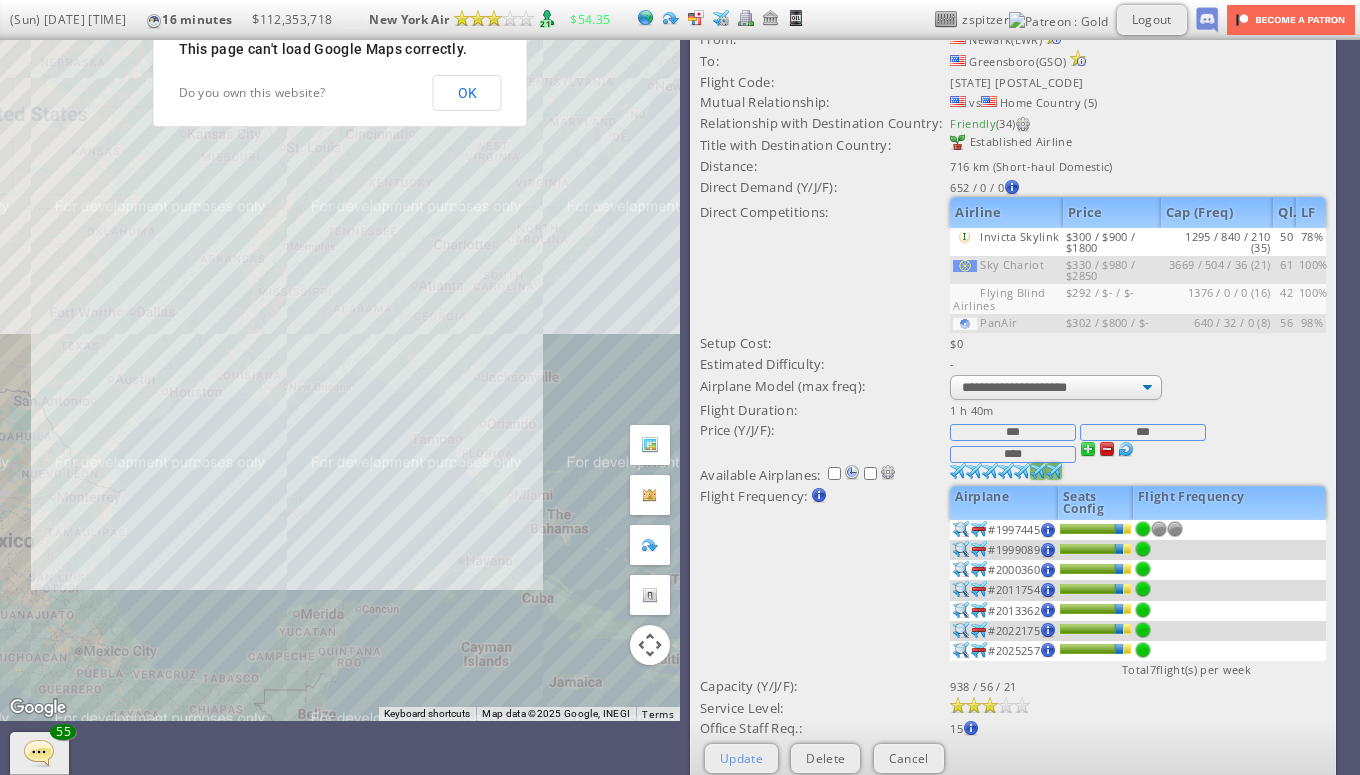 click on "Update" at bounding box center [741, 758] 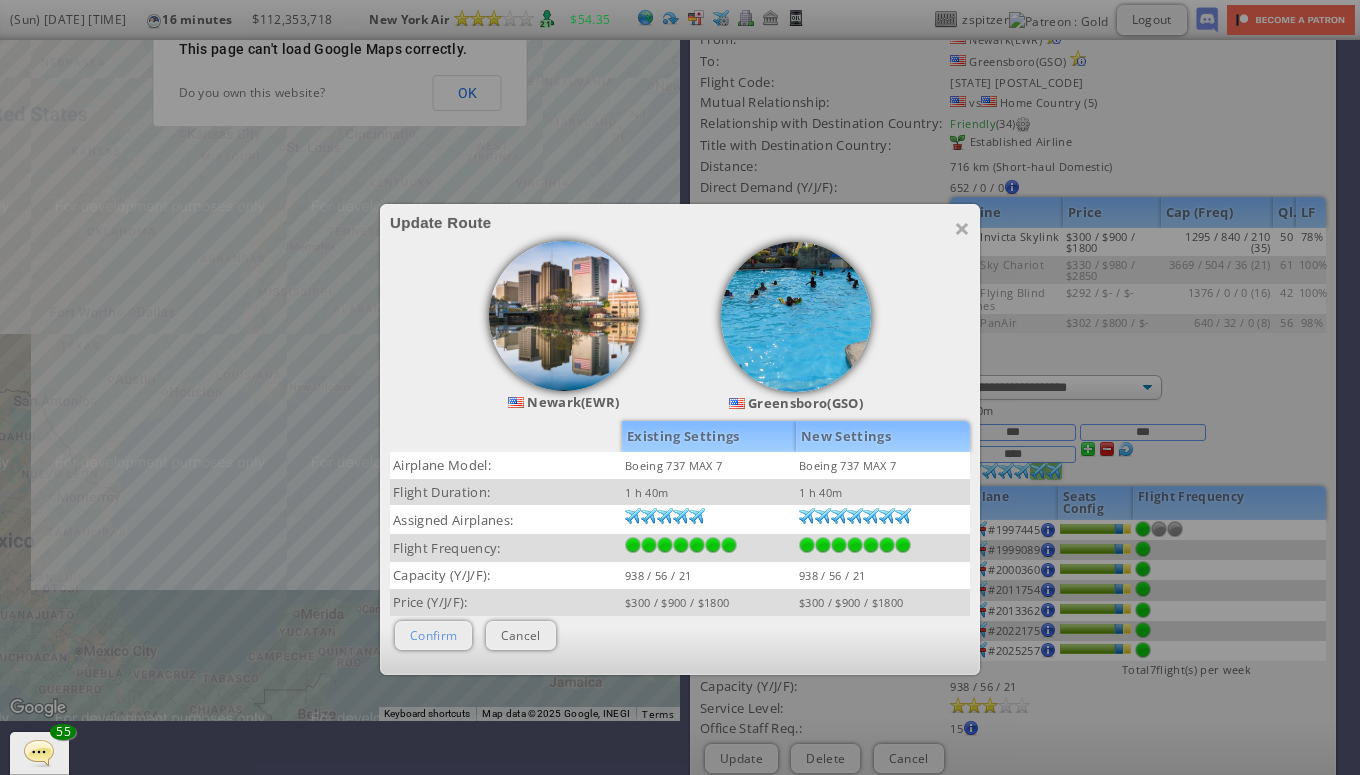 click on "Confirm" at bounding box center (433, 635) 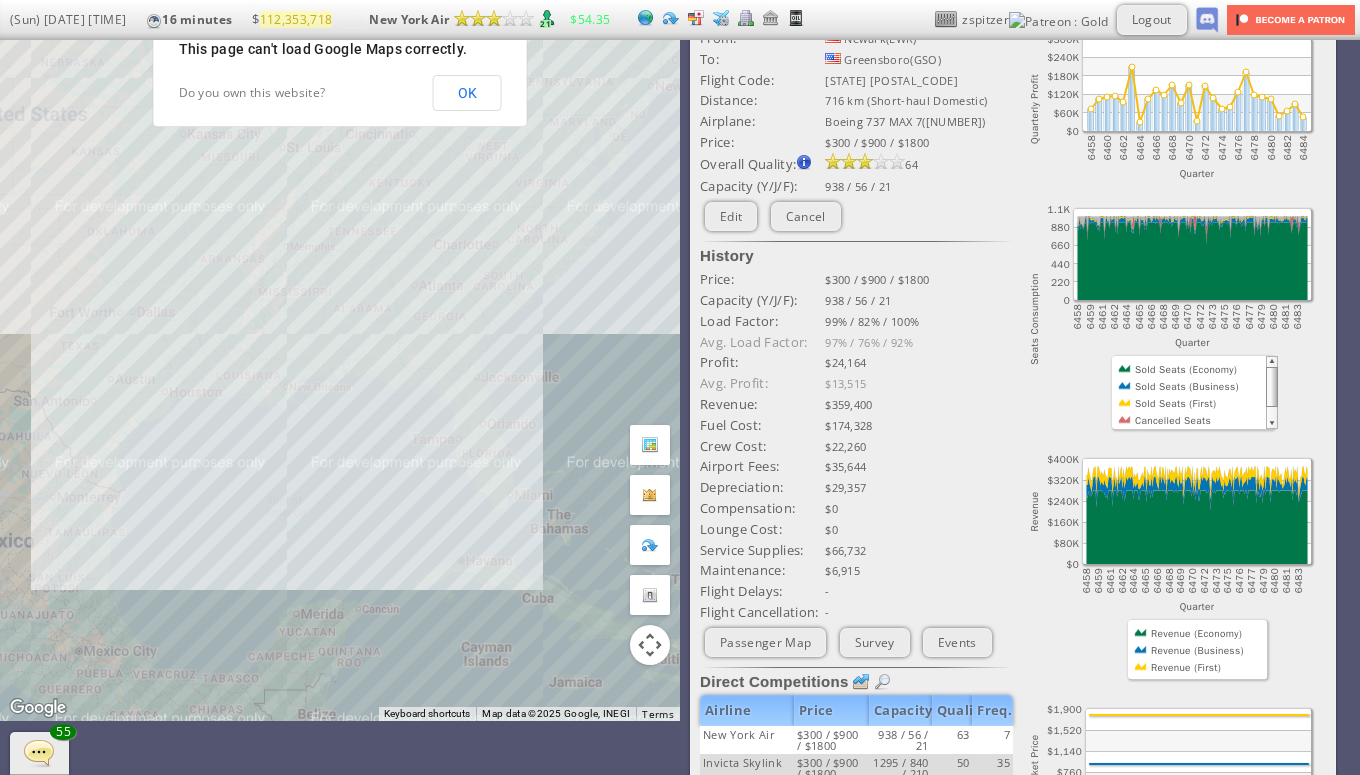 scroll, scrollTop: 0, scrollLeft: 0, axis: both 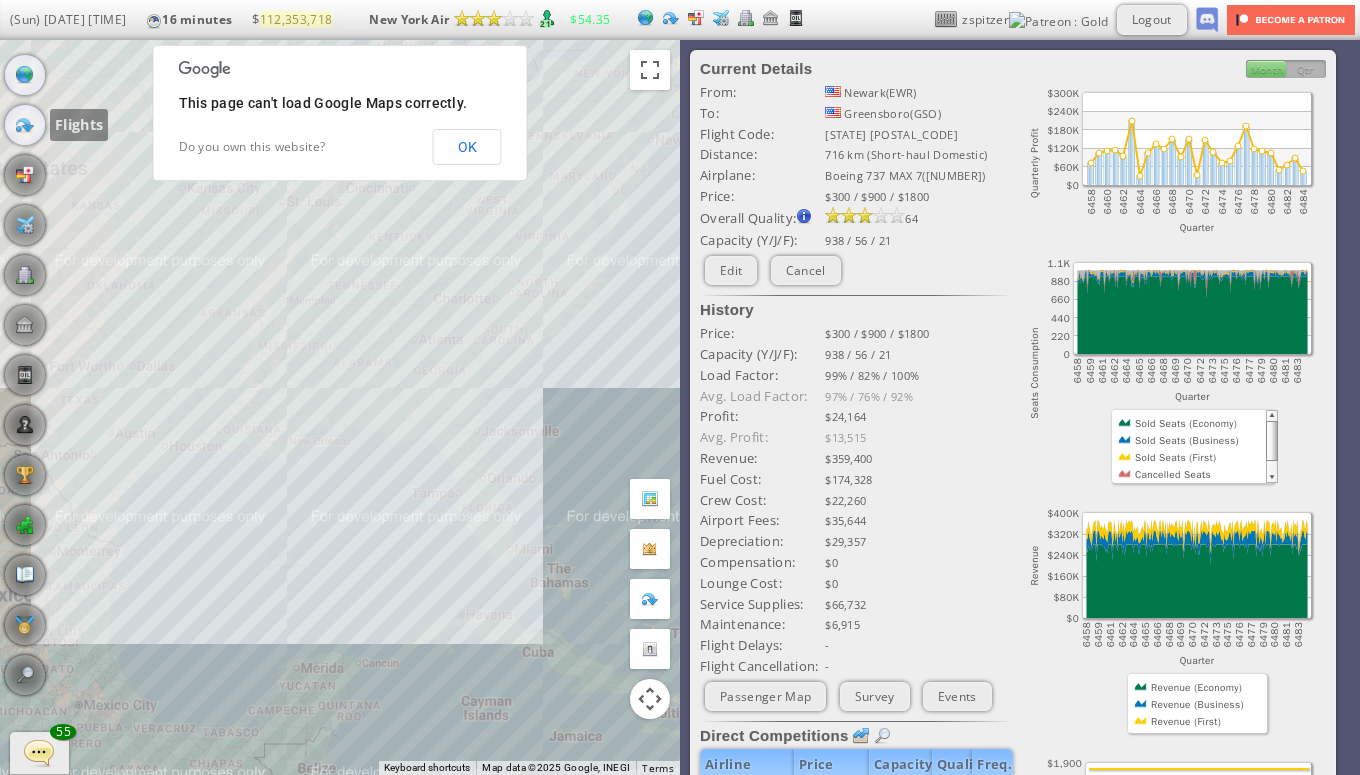 click at bounding box center (25, 125) 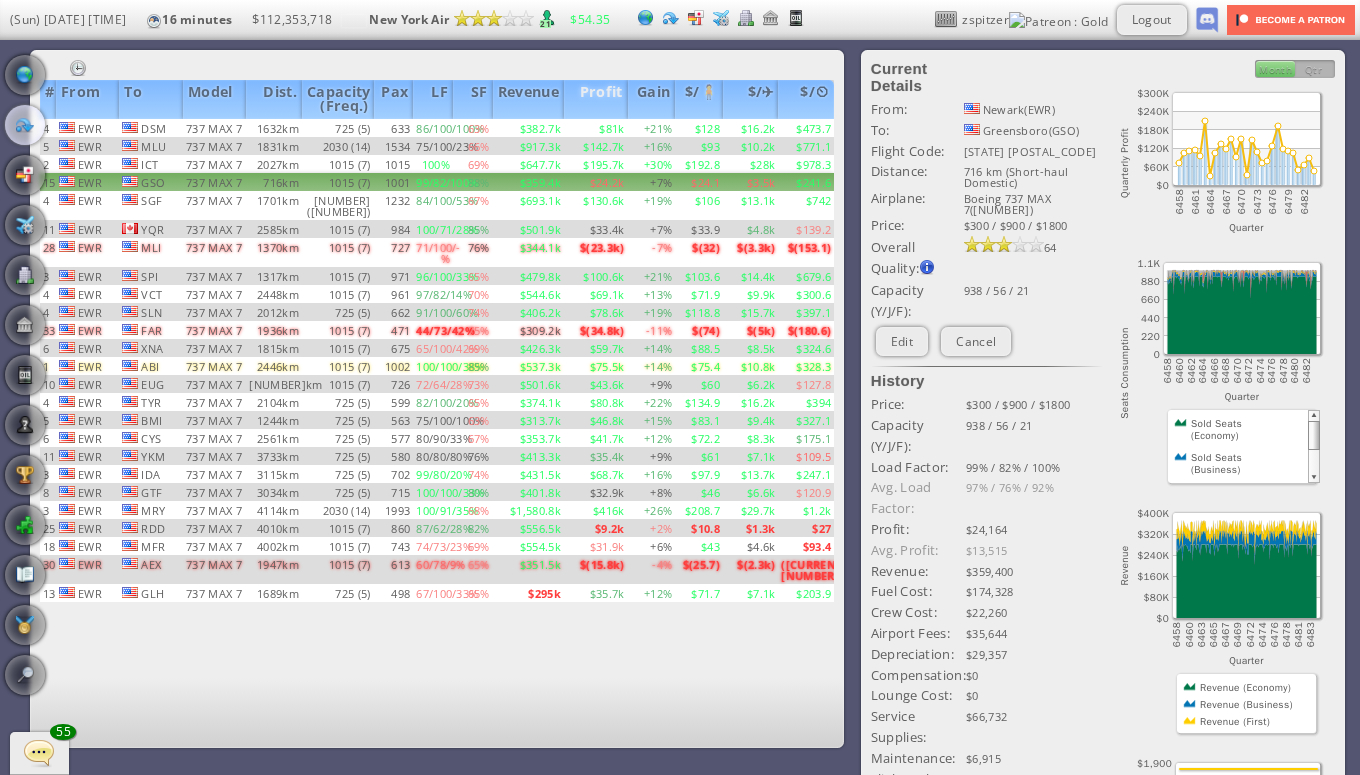click on "Profit" at bounding box center [596, 99] 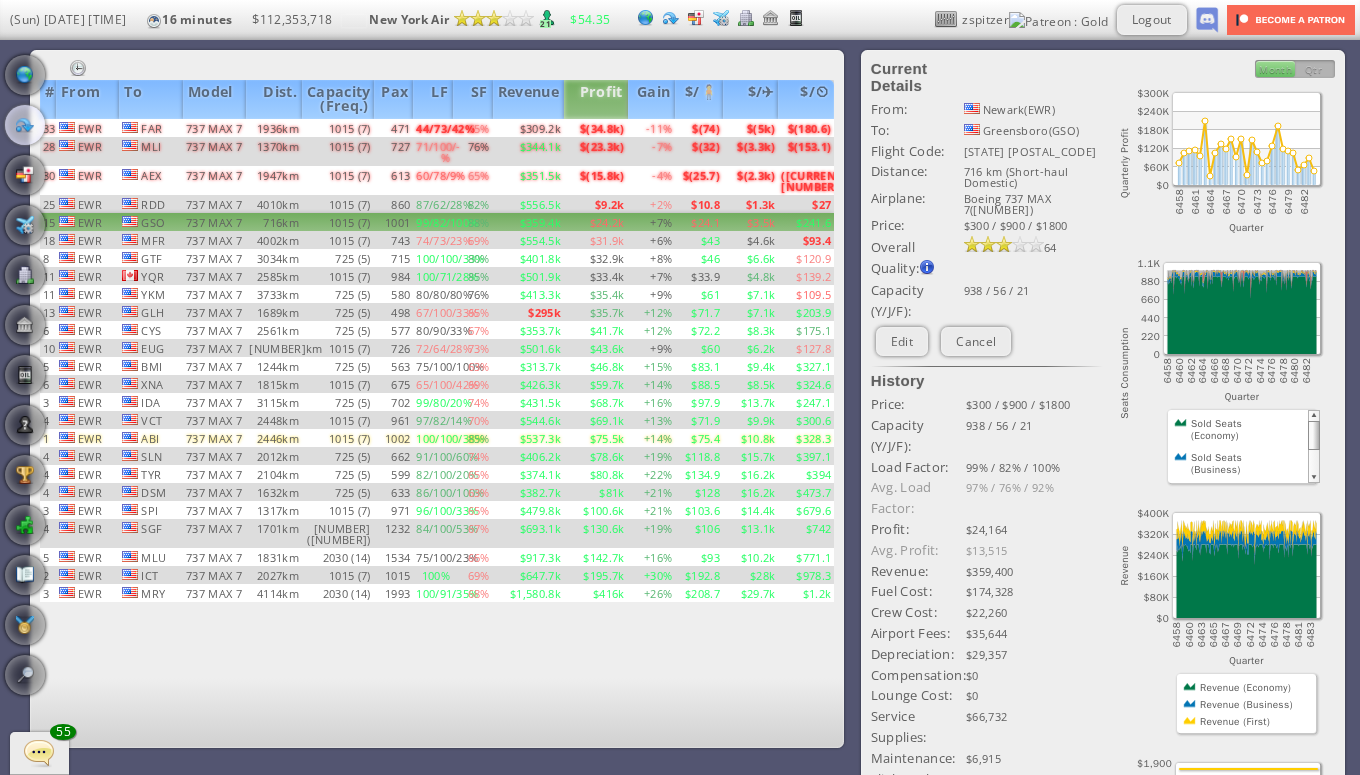 click on "Profit" at bounding box center (596, 99) 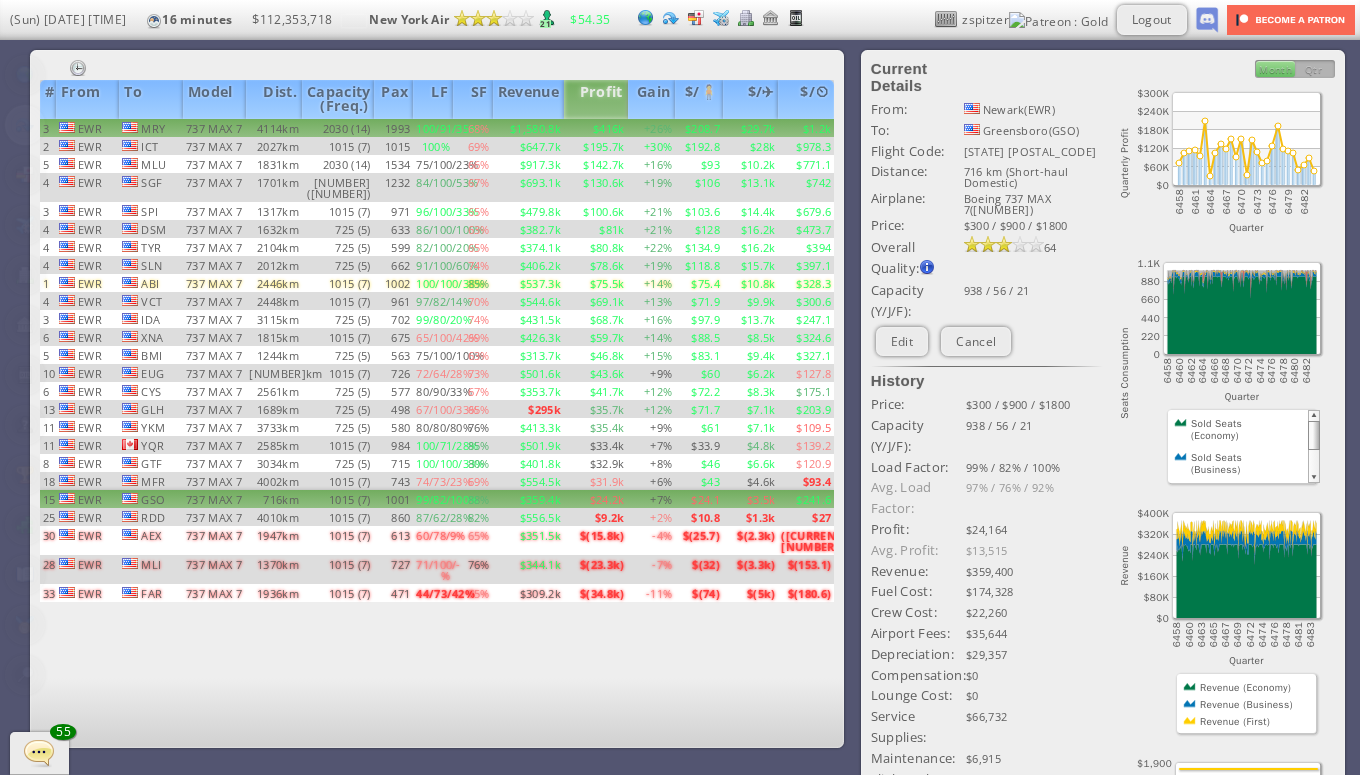 click on "$416k" at bounding box center [596, 128] 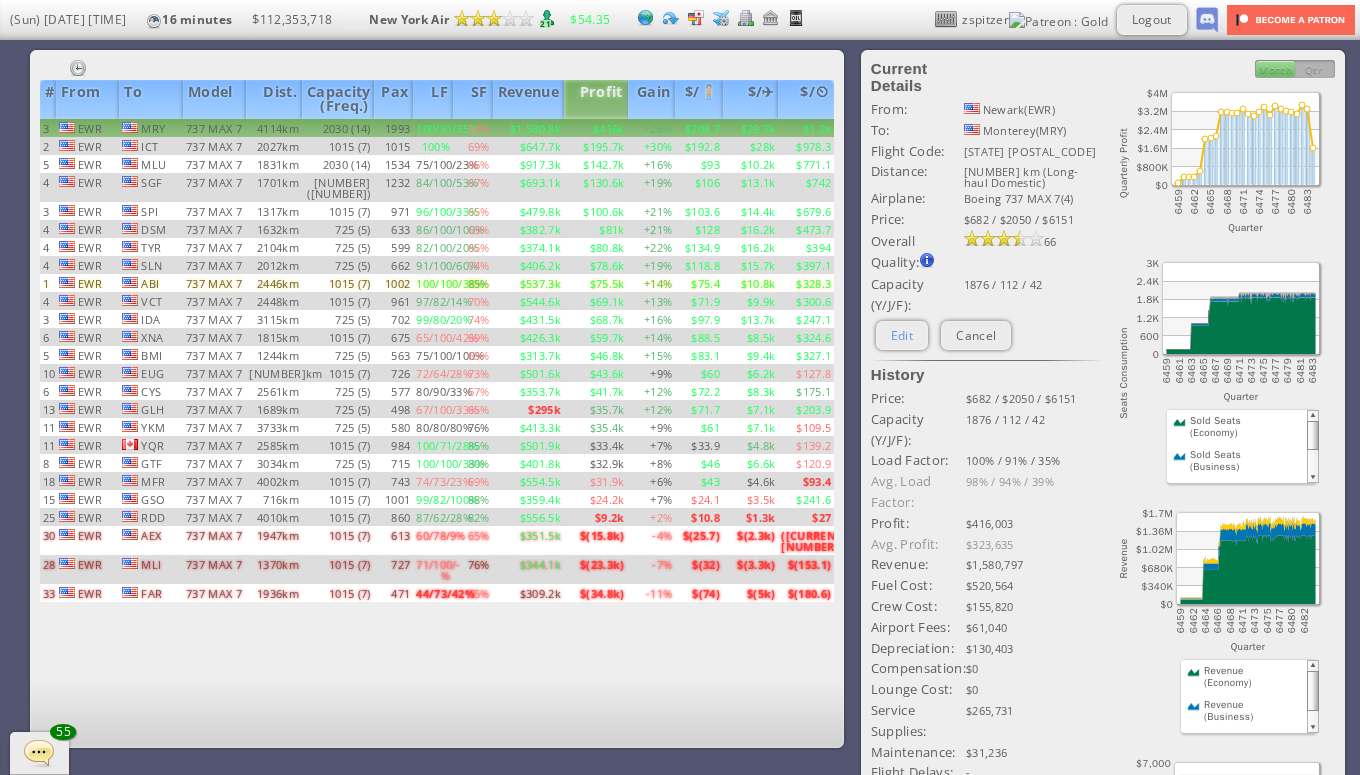 click on "Edit" at bounding box center (902, 335) 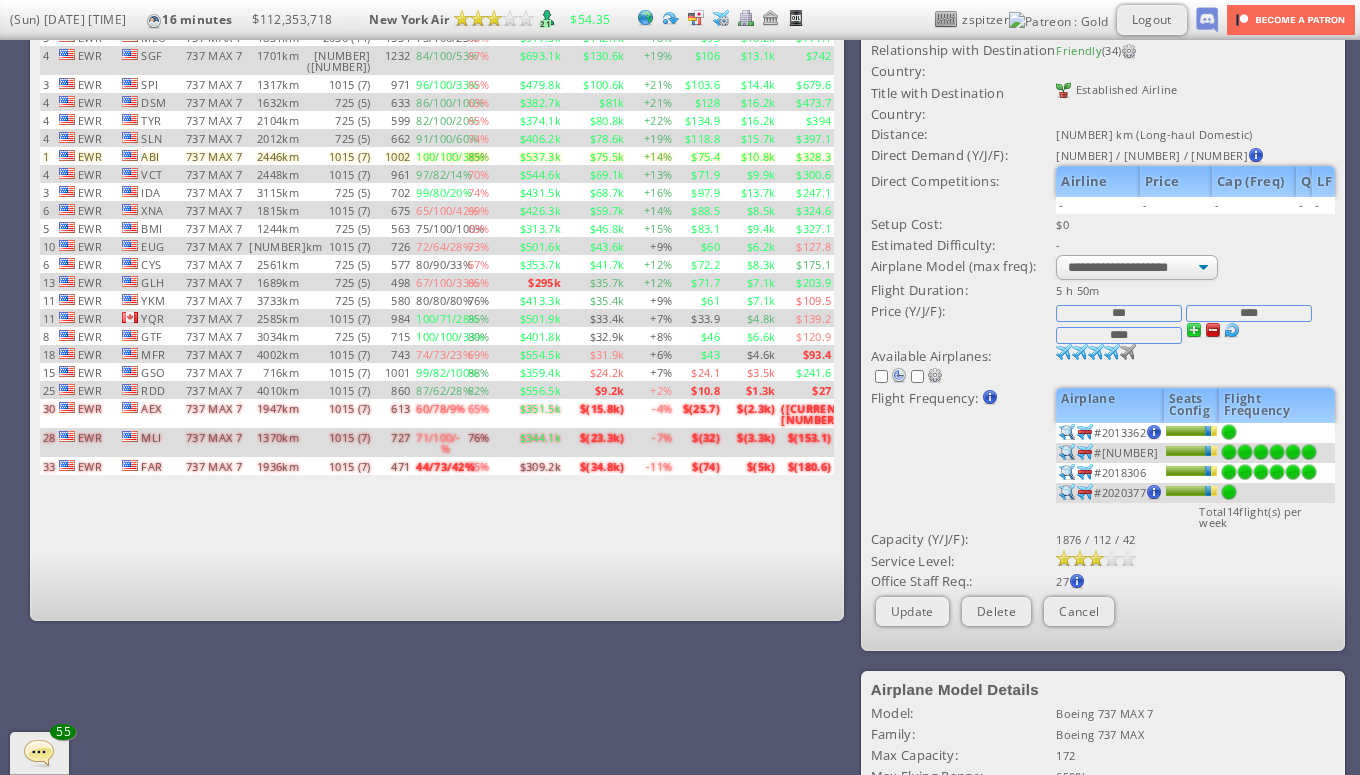 scroll, scrollTop: 188, scrollLeft: 0, axis: vertical 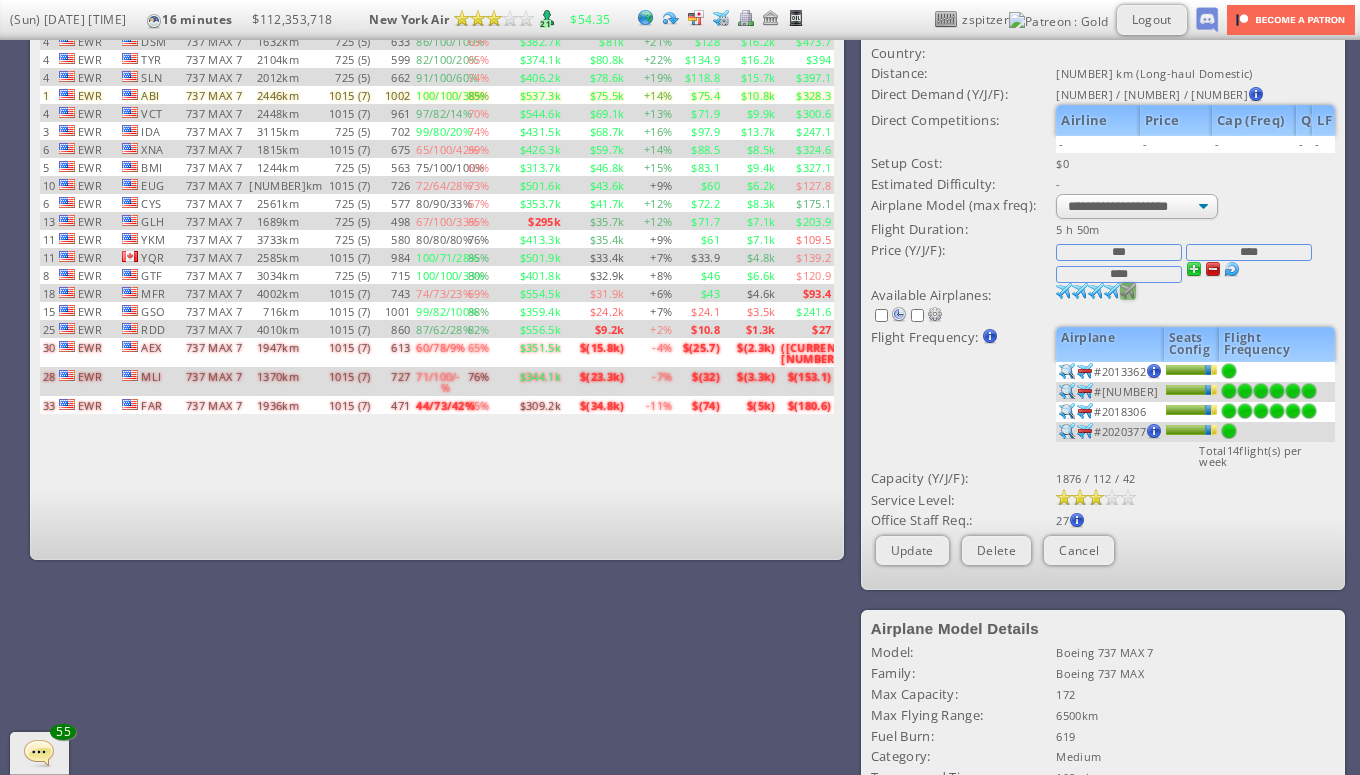 click at bounding box center (1064, 291) 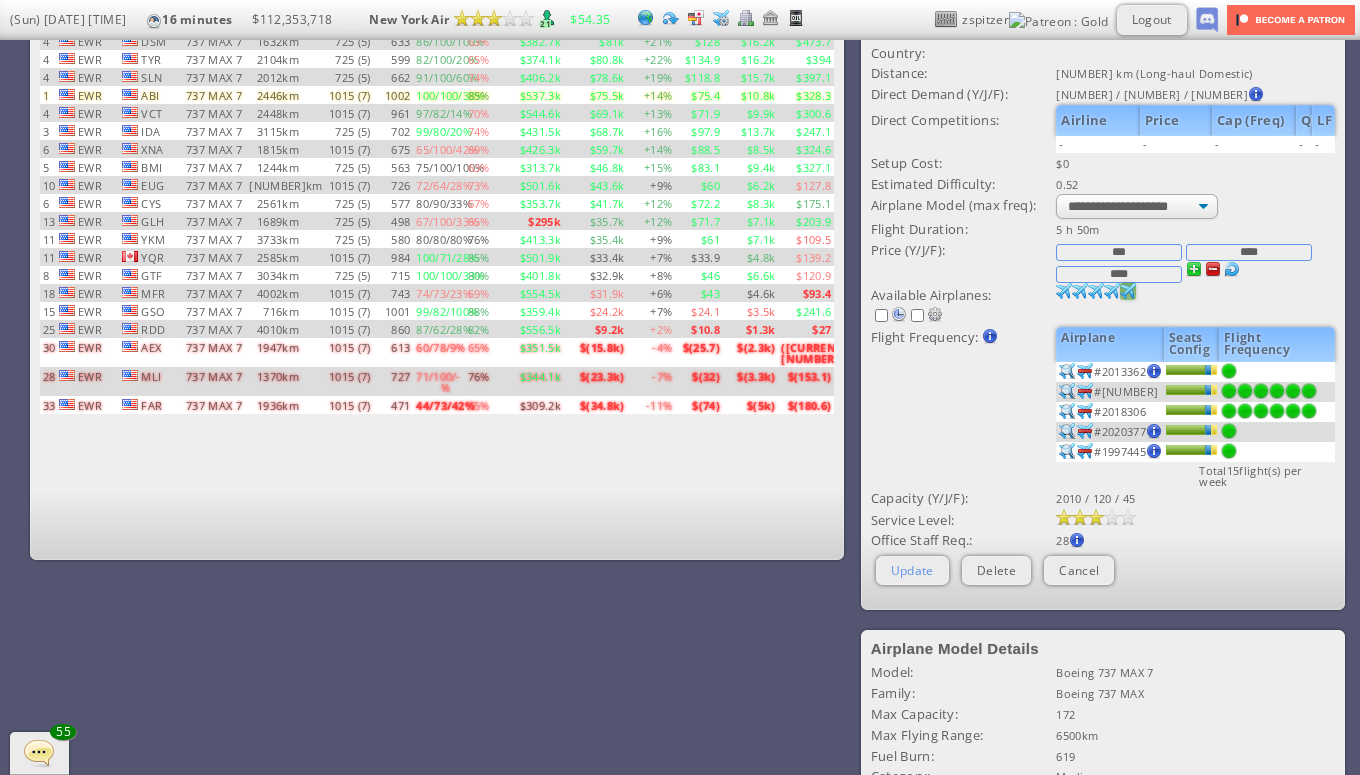 click on "Update" at bounding box center (912, 570) 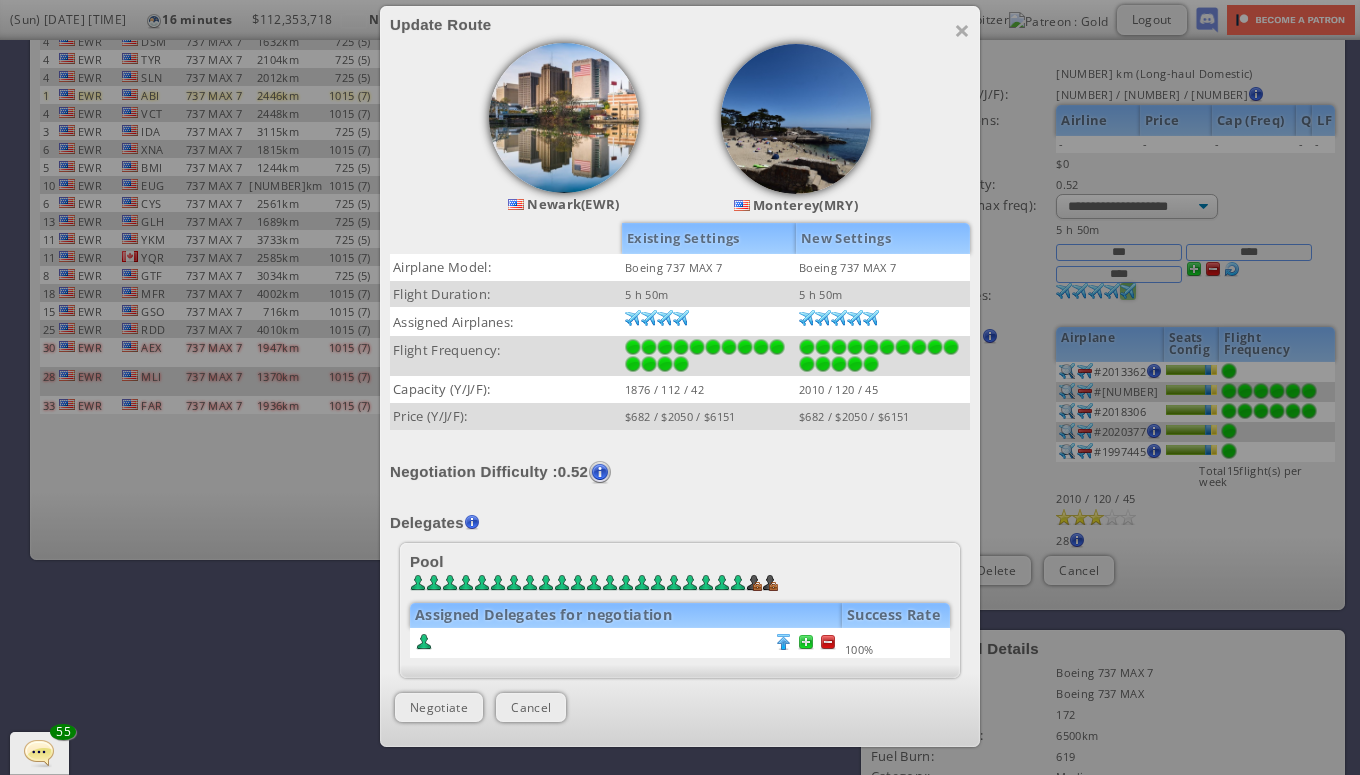 scroll, scrollTop: 231, scrollLeft: 0, axis: vertical 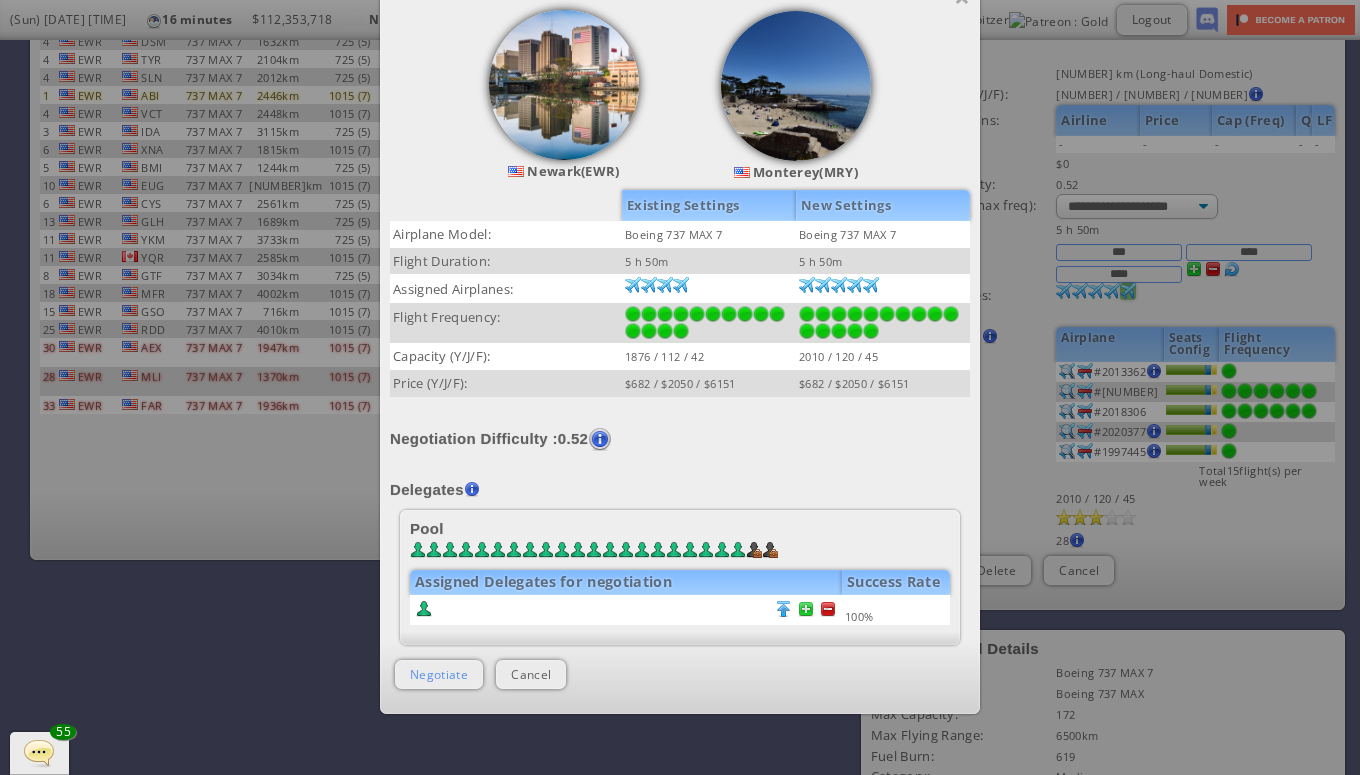 click on "Negotiate" at bounding box center [439, 674] 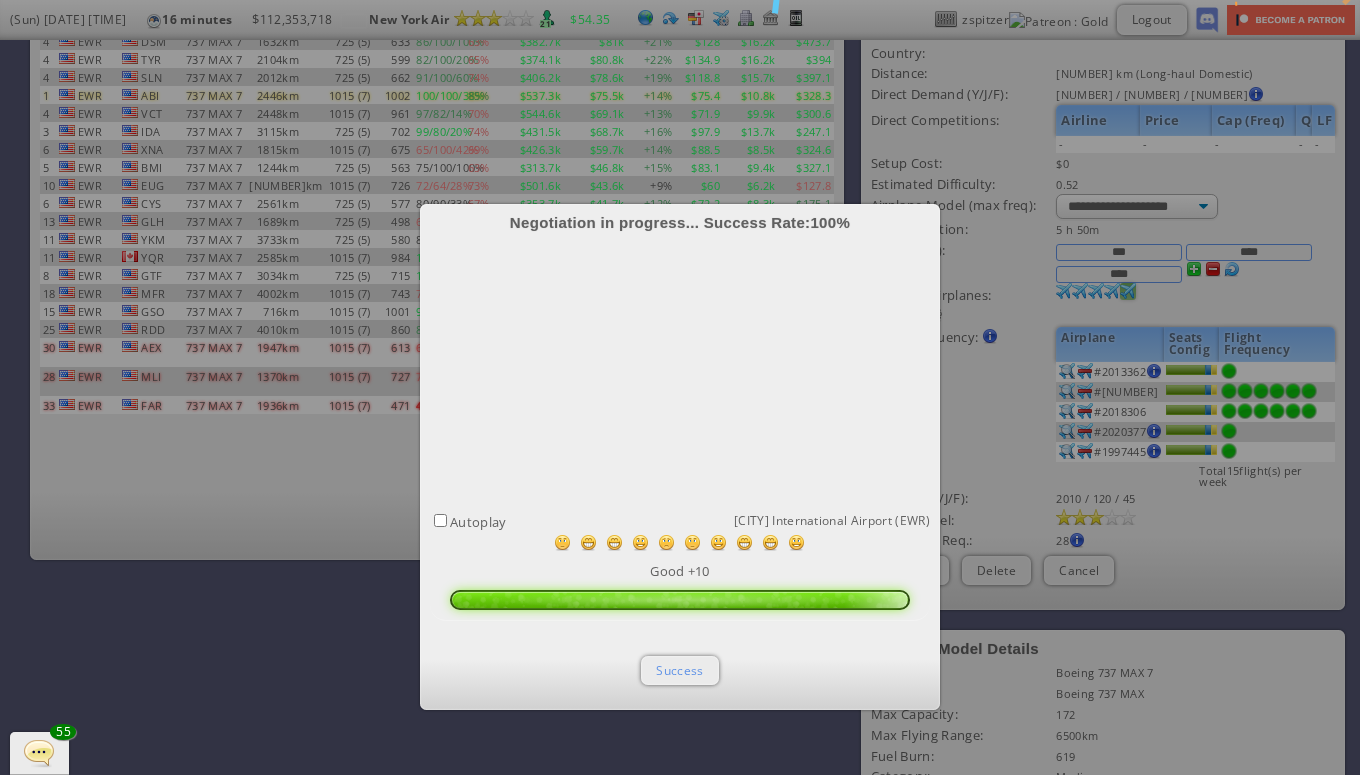click on "Success" at bounding box center (679, 670) 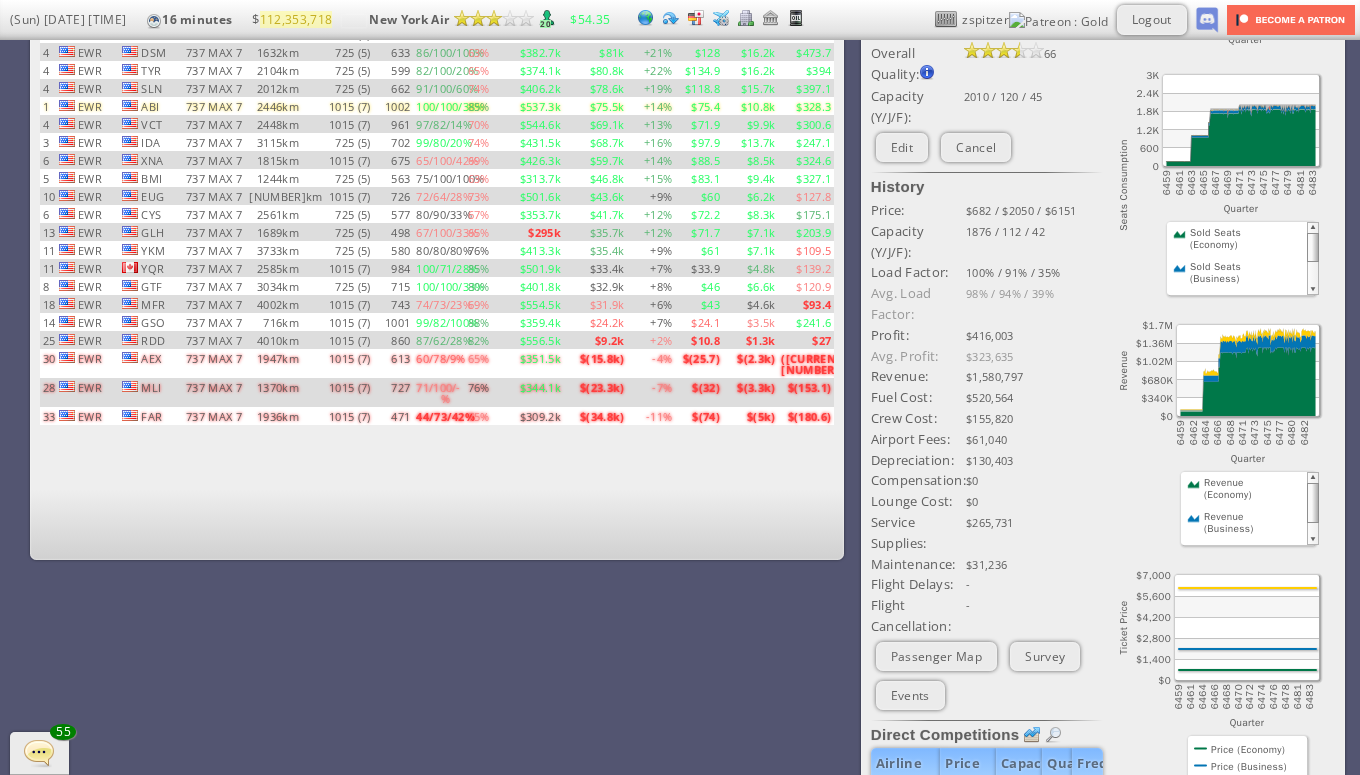 scroll, scrollTop: 0, scrollLeft: 0, axis: both 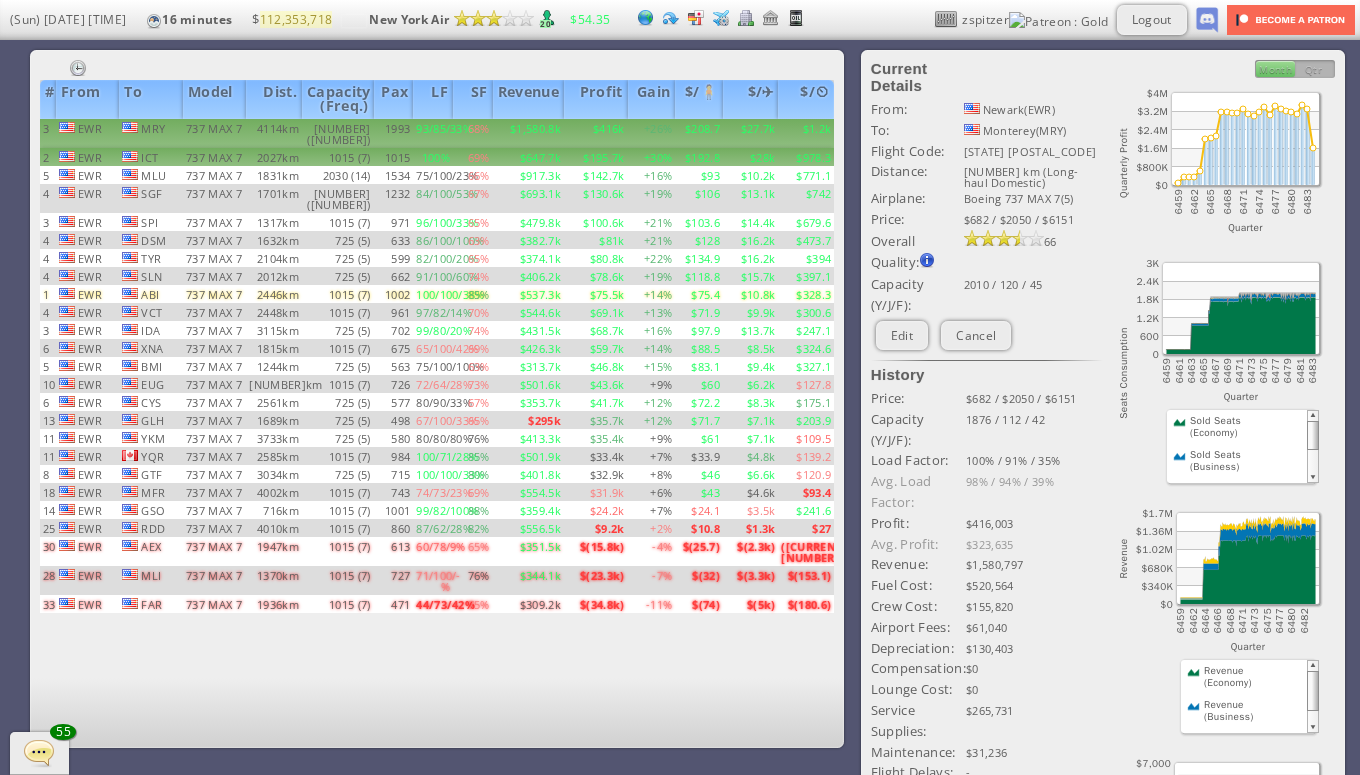 click on "$195.7k" at bounding box center [596, 133] 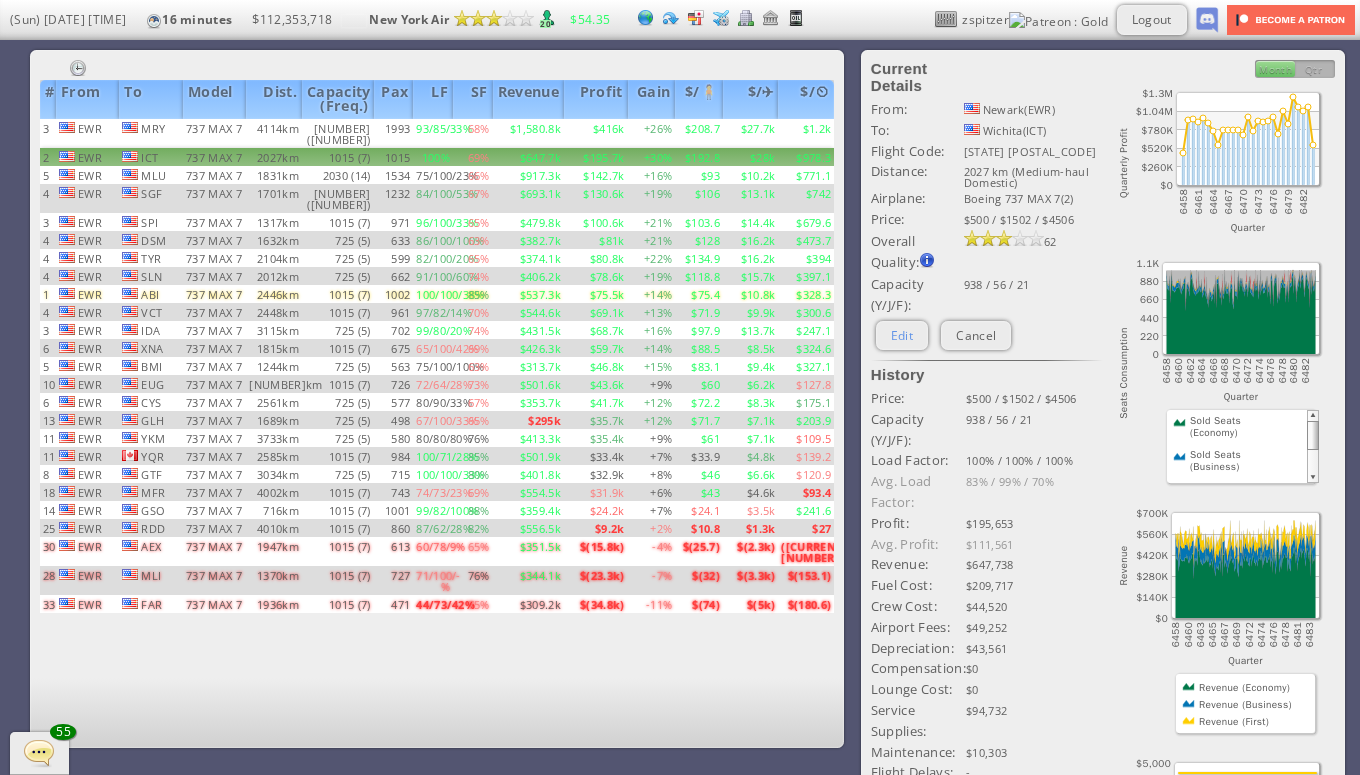 click on "Edit" at bounding box center (902, 335) 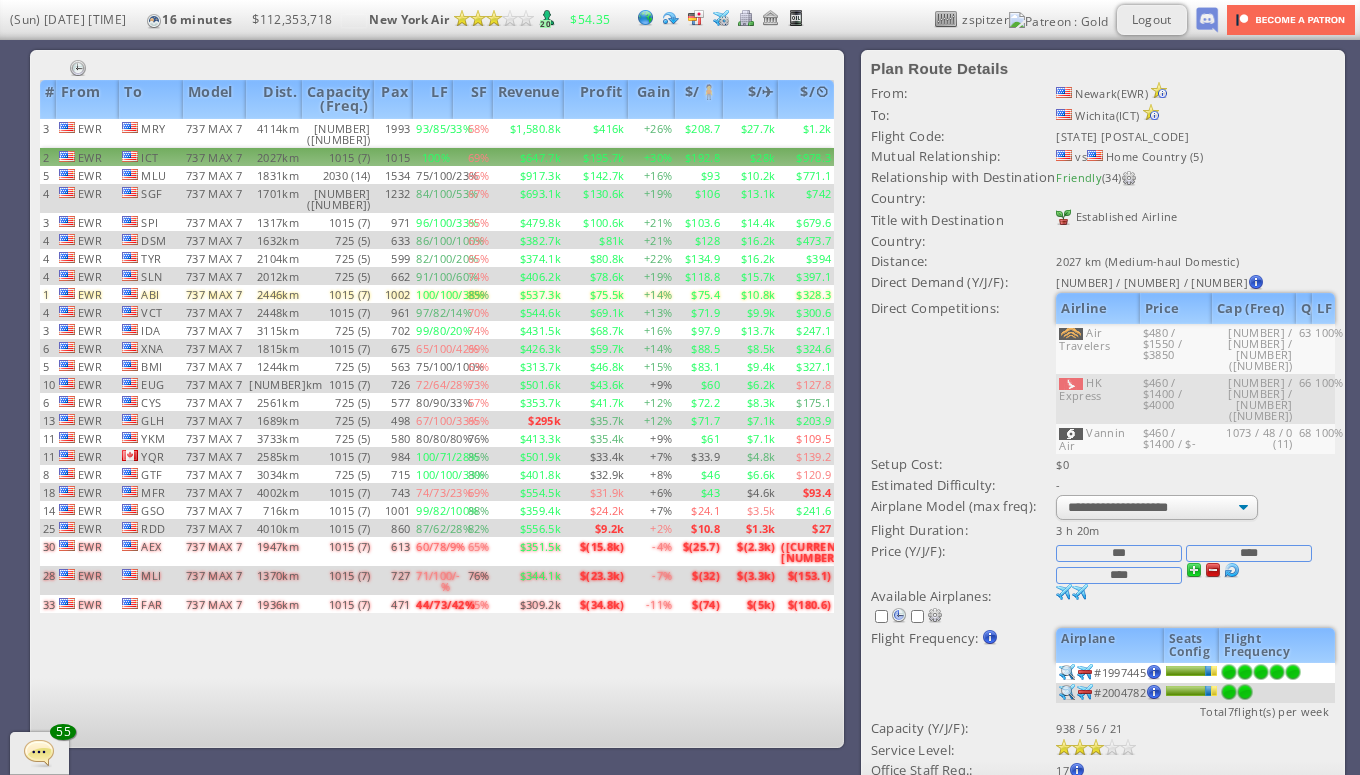 scroll, scrollTop: 43, scrollLeft: 0, axis: vertical 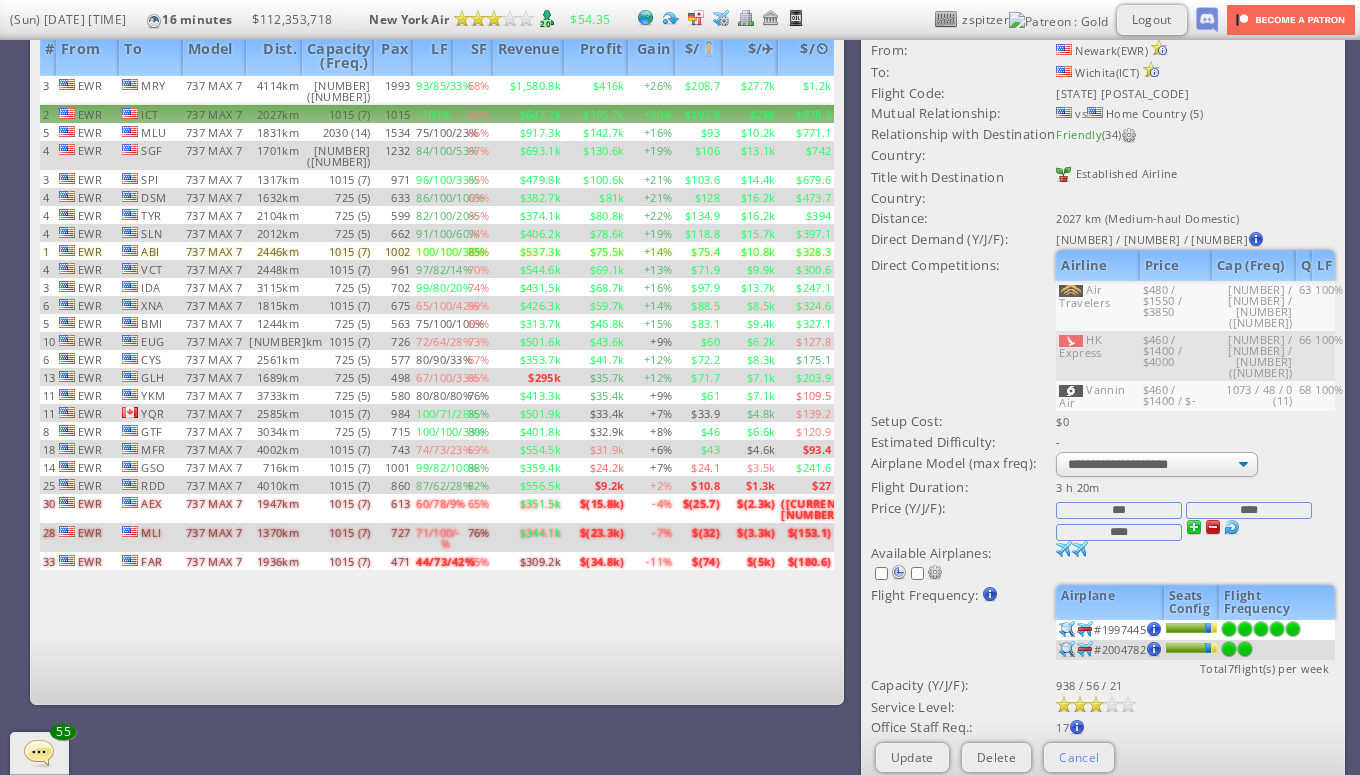 click on "Cancel" at bounding box center [1079, 757] 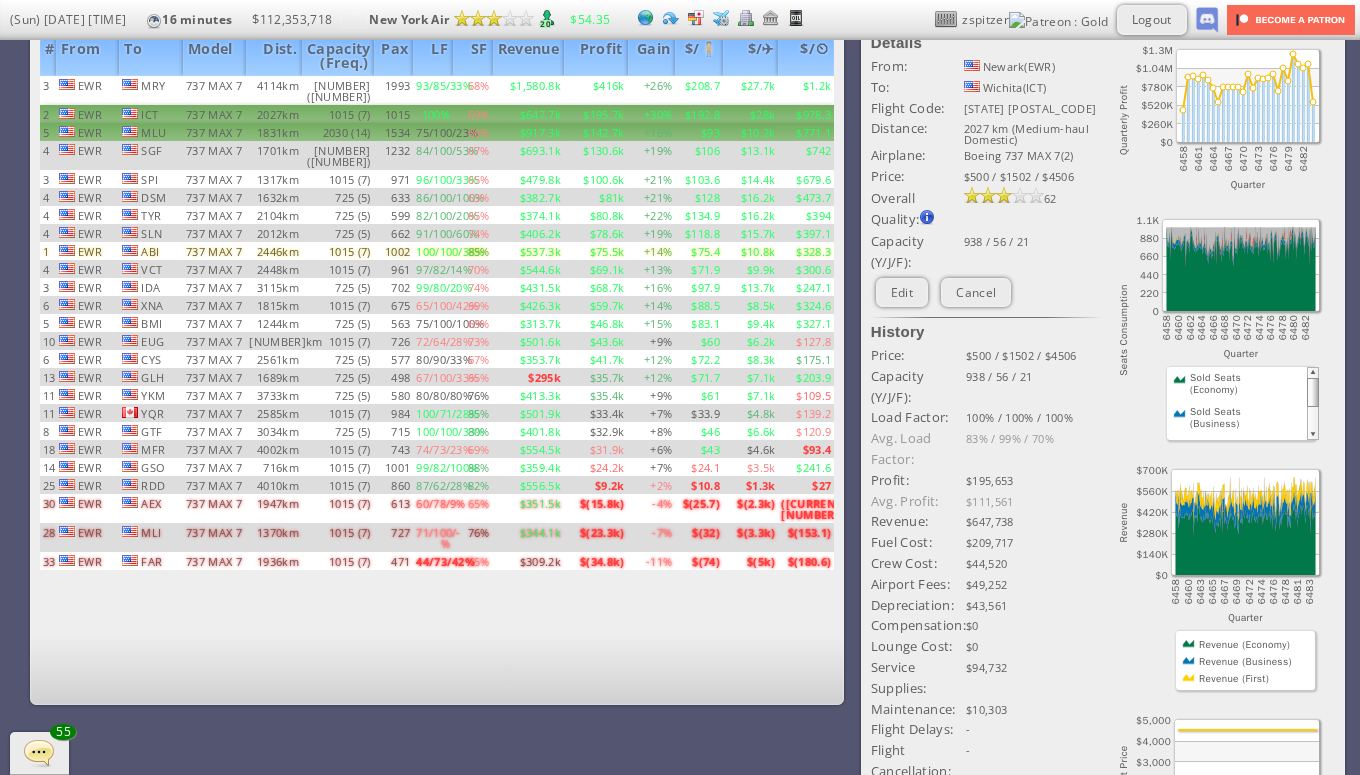 click on "$142.7k" at bounding box center (596, 90) 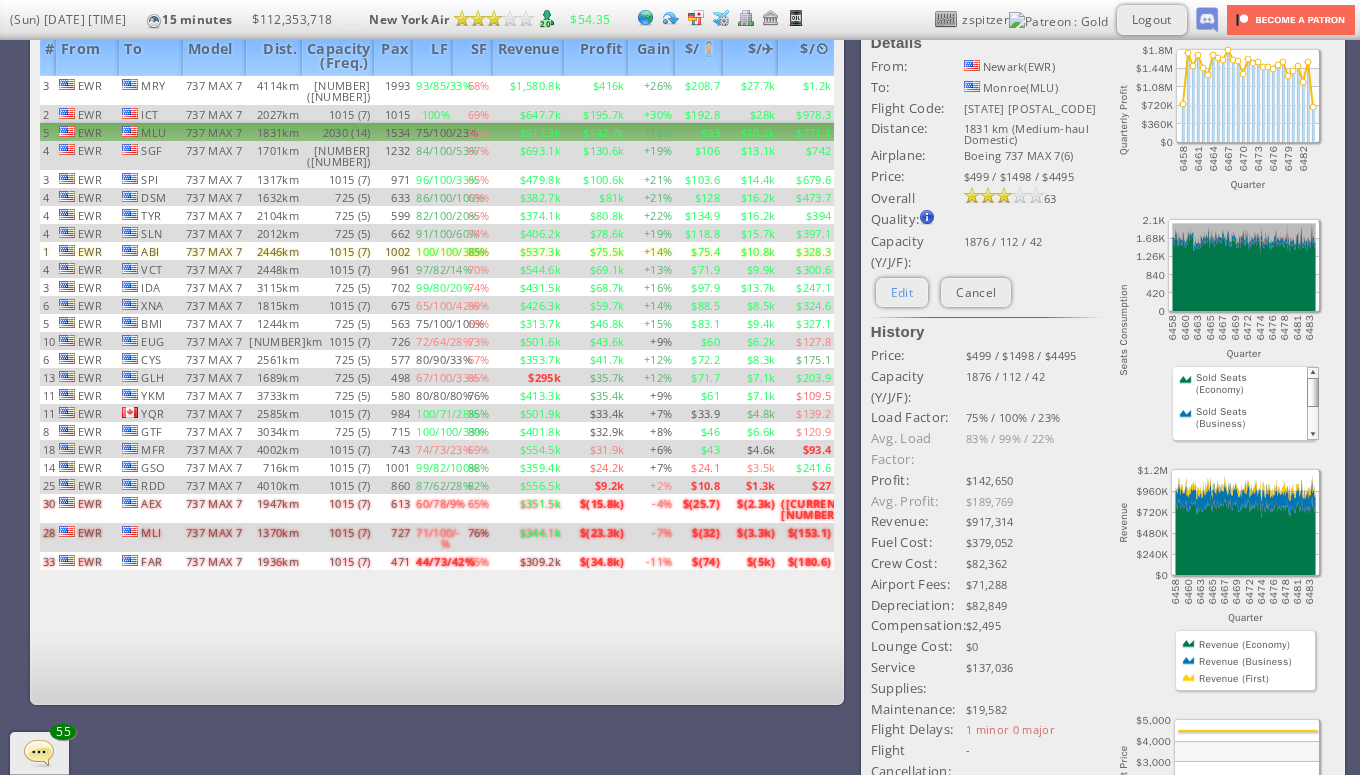 click on "Edit" at bounding box center [902, 292] 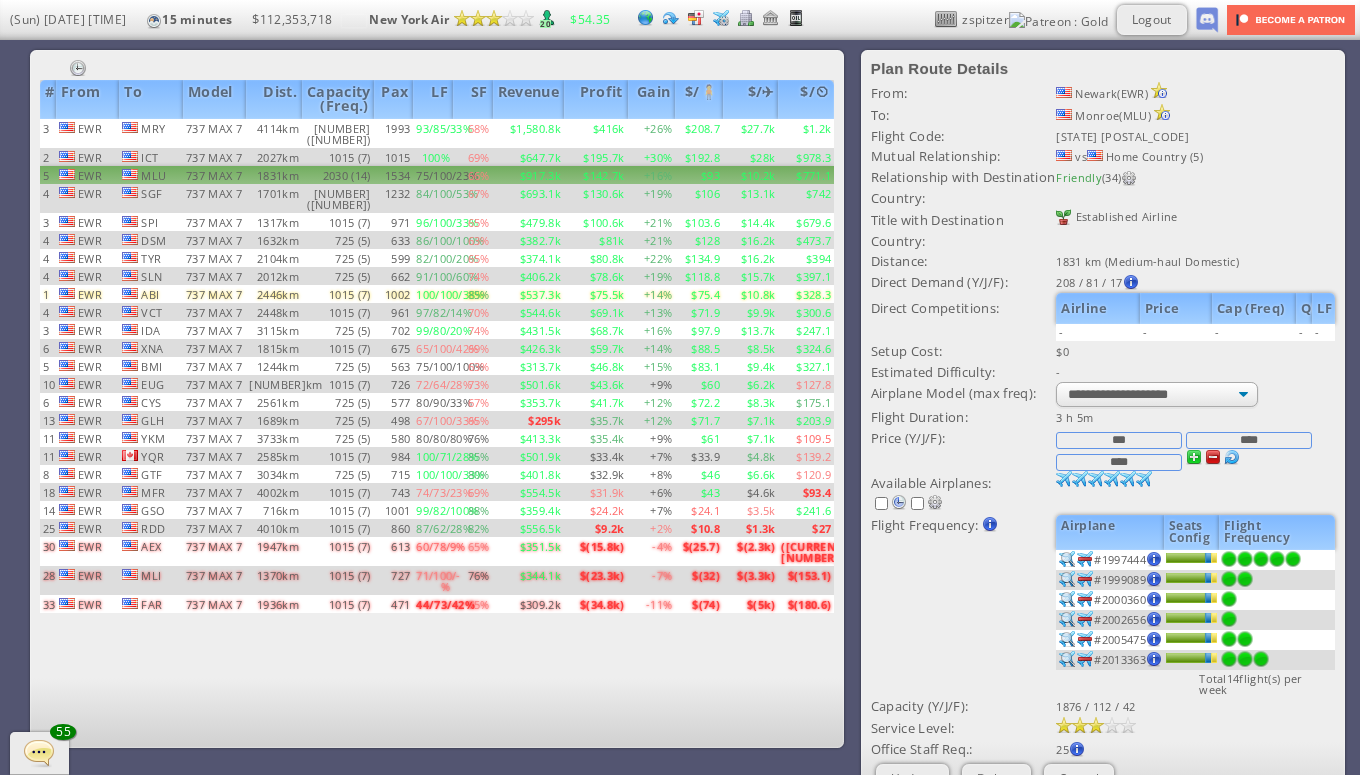 scroll, scrollTop: 56, scrollLeft: 0, axis: vertical 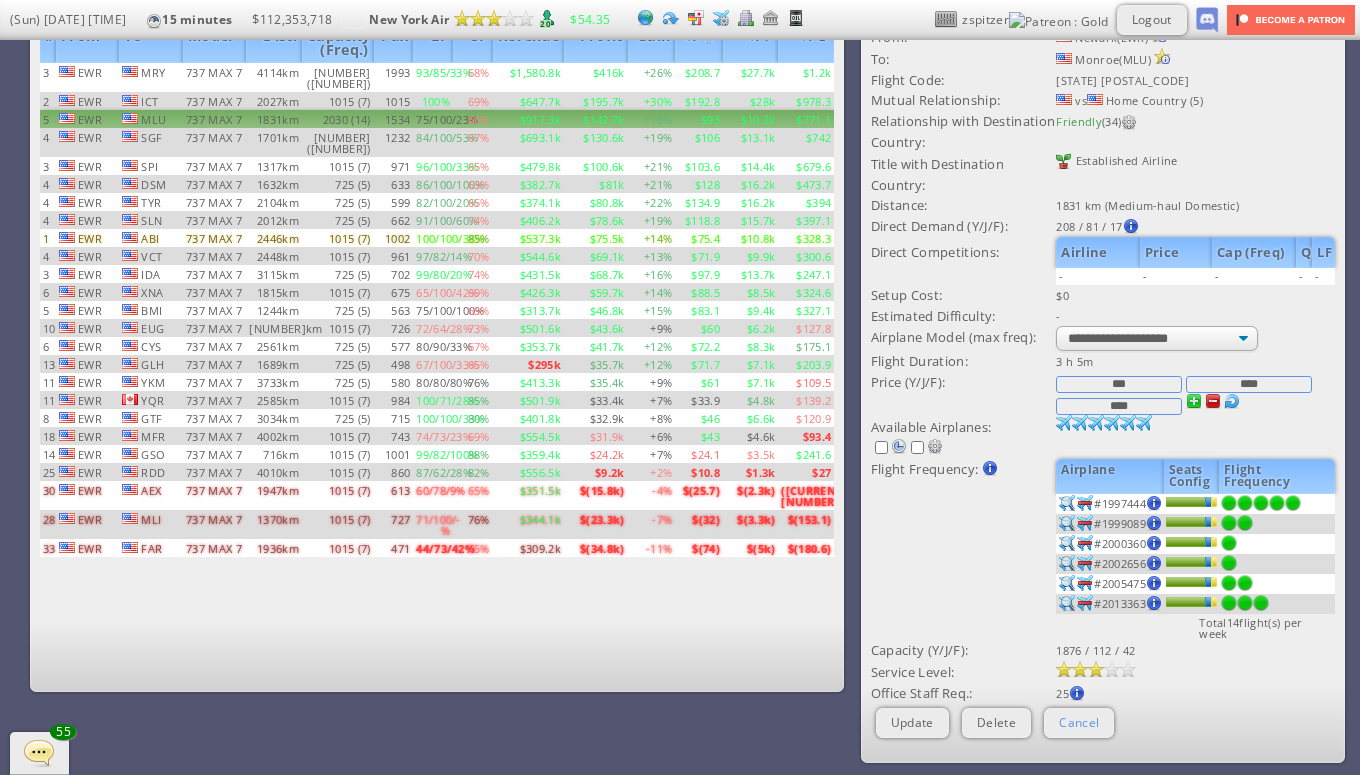 click on "Cancel" at bounding box center [1079, 722] 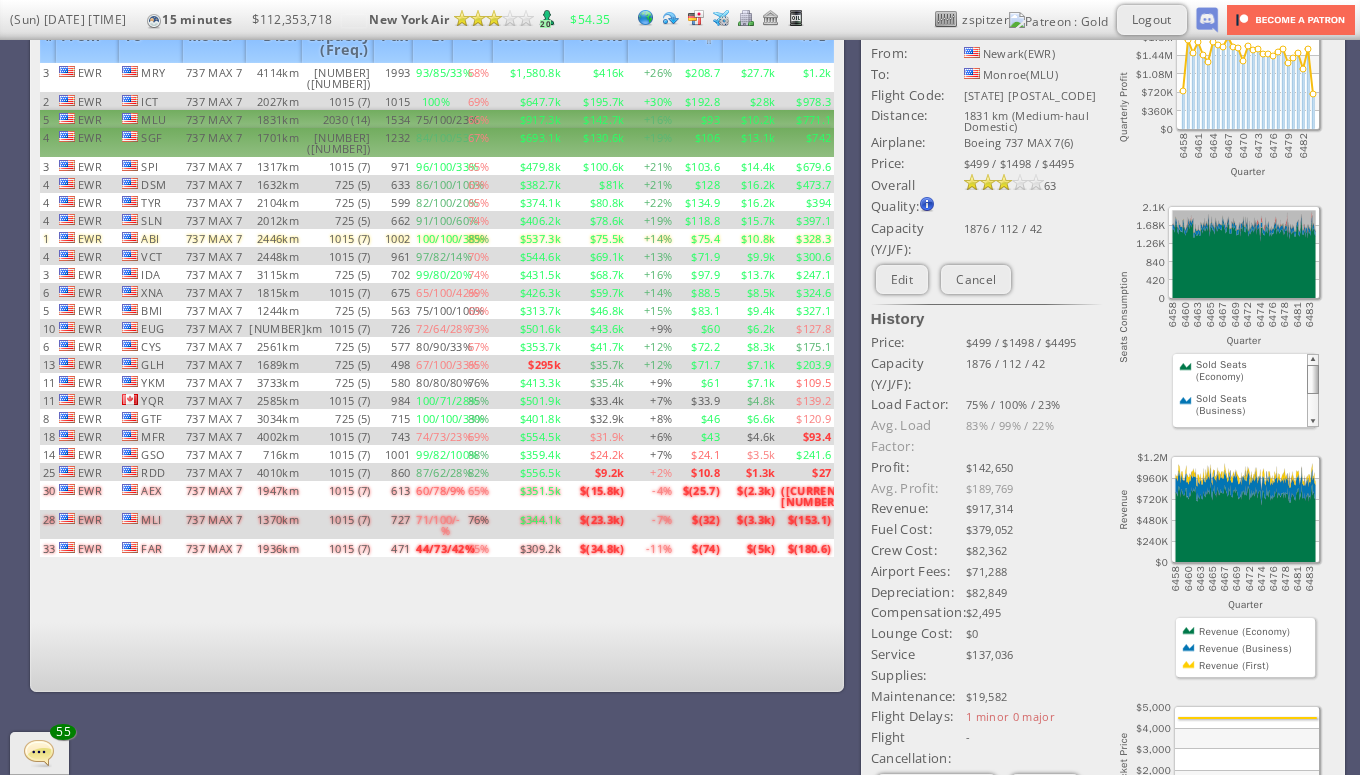 click on "$130.6k" at bounding box center (596, 77) 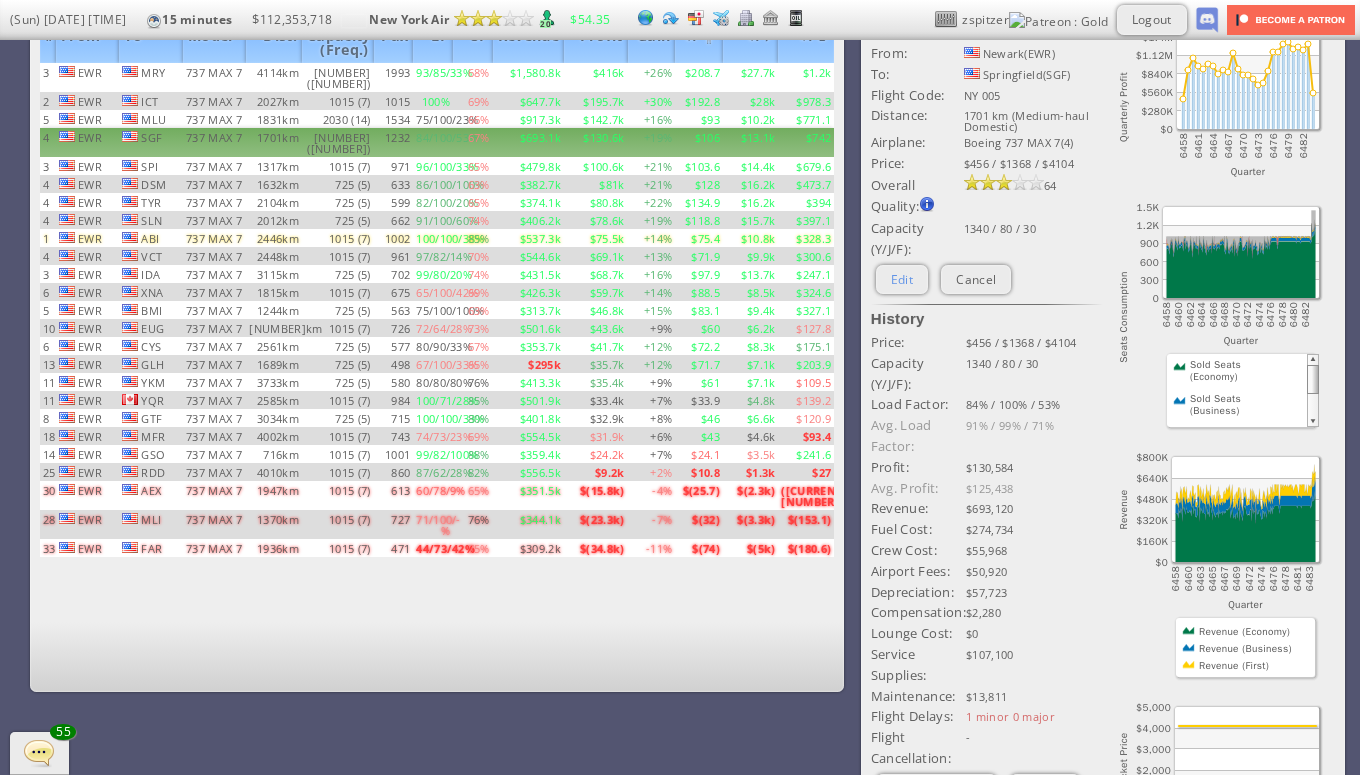click on "Edit" at bounding box center (902, 279) 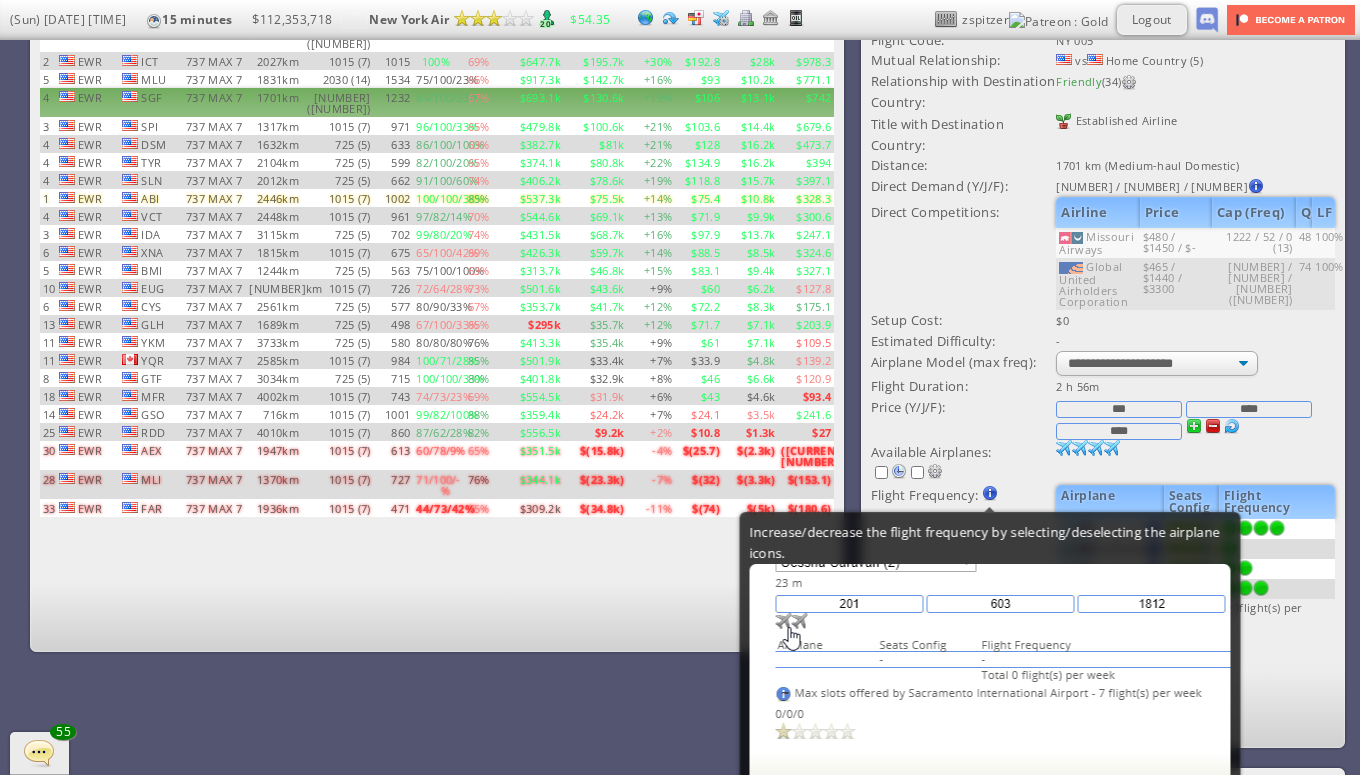 scroll, scrollTop: 116, scrollLeft: 0, axis: vertical 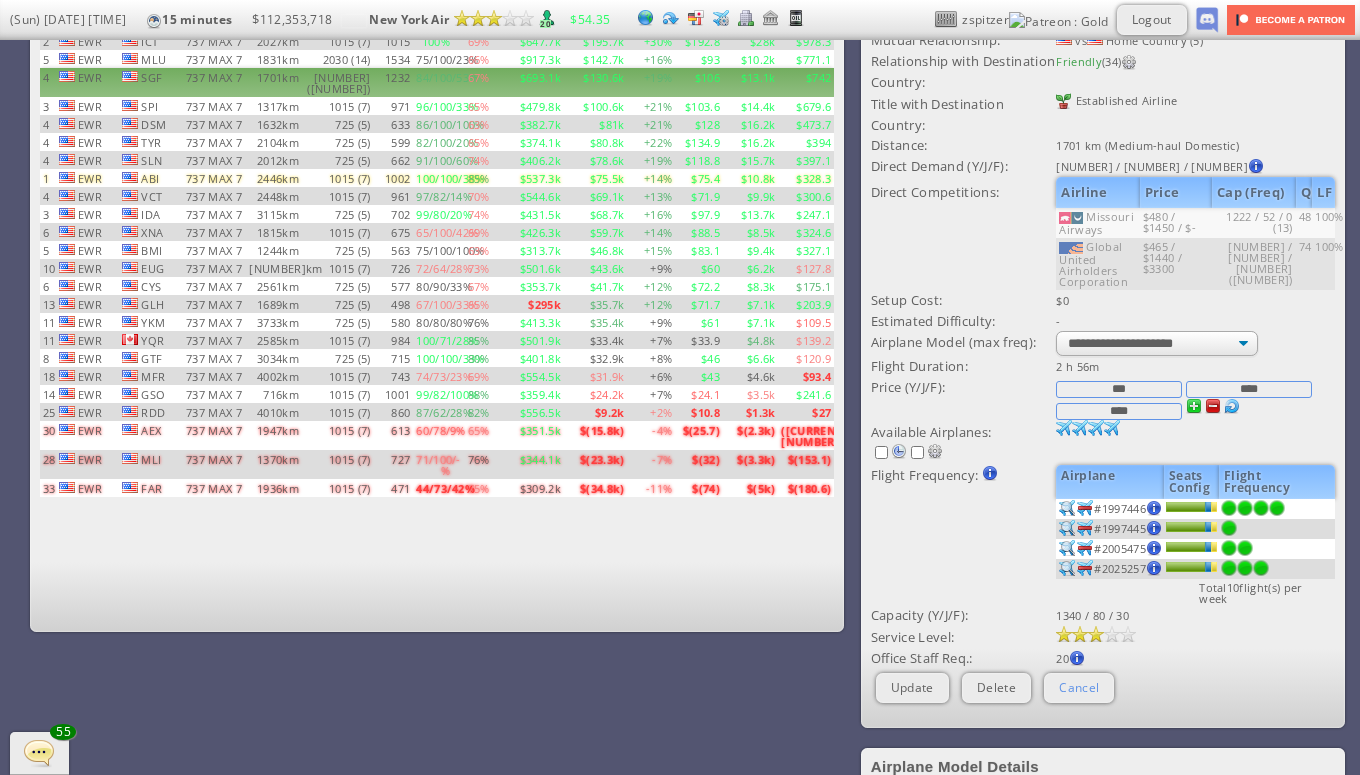 click on "Cancel" at bounding box center (1079, 687) 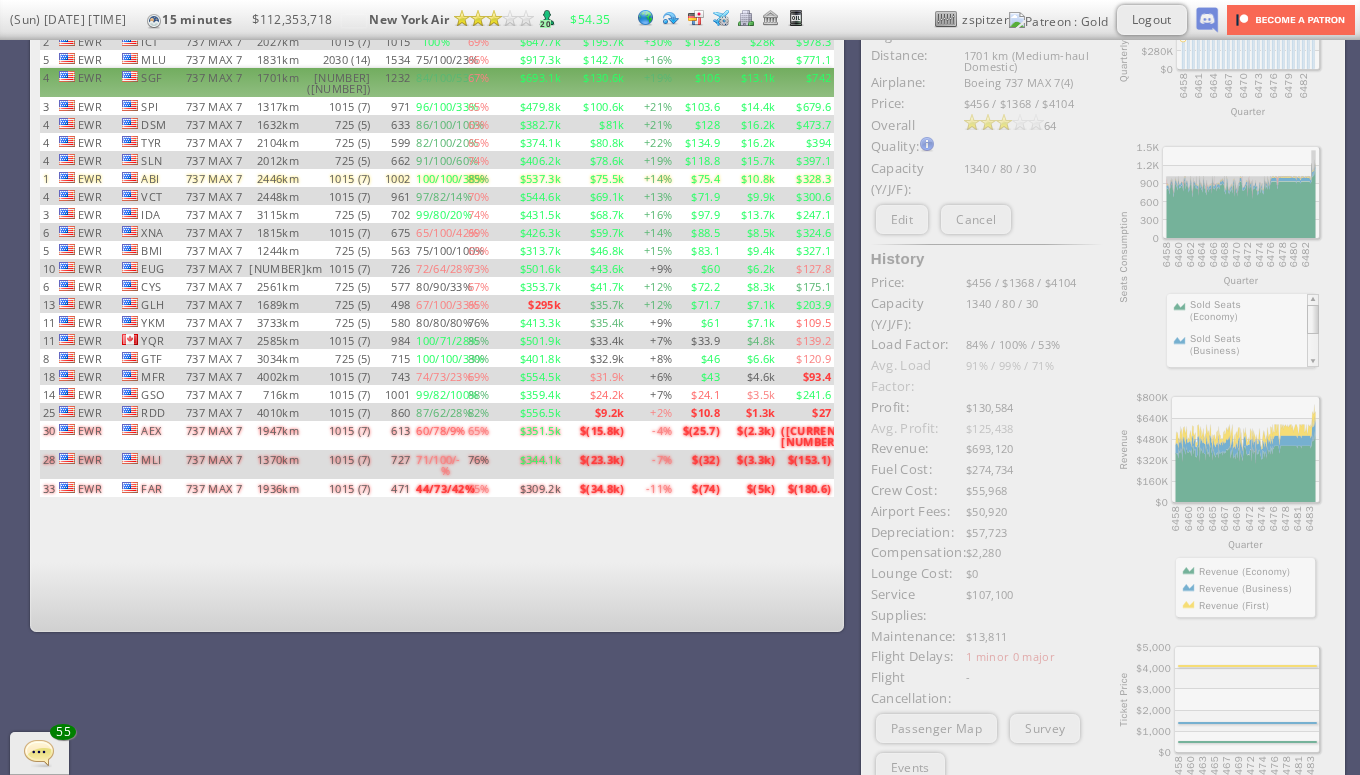scroll, scrollTop: 0, scrollLeft: 0, axis: both 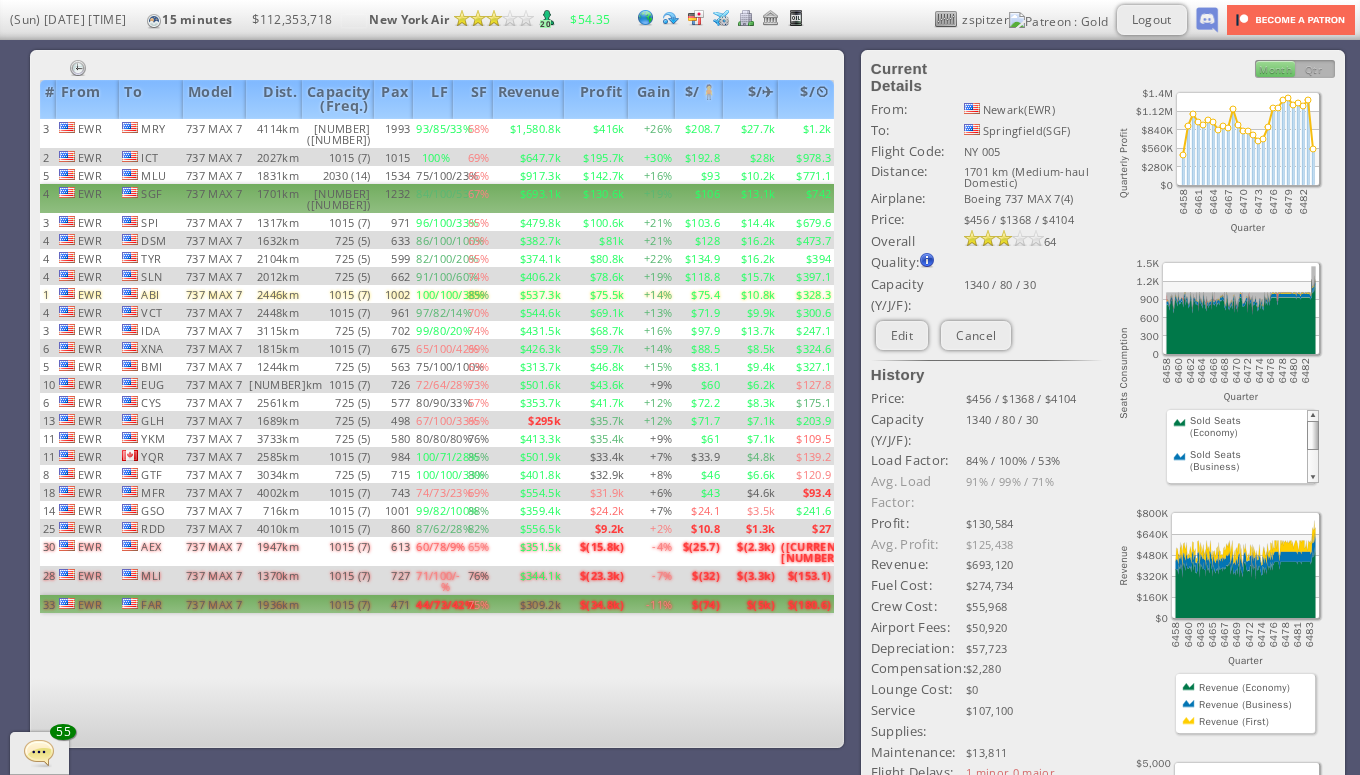 click on "$309.2k" at bounding box center [528, 133] 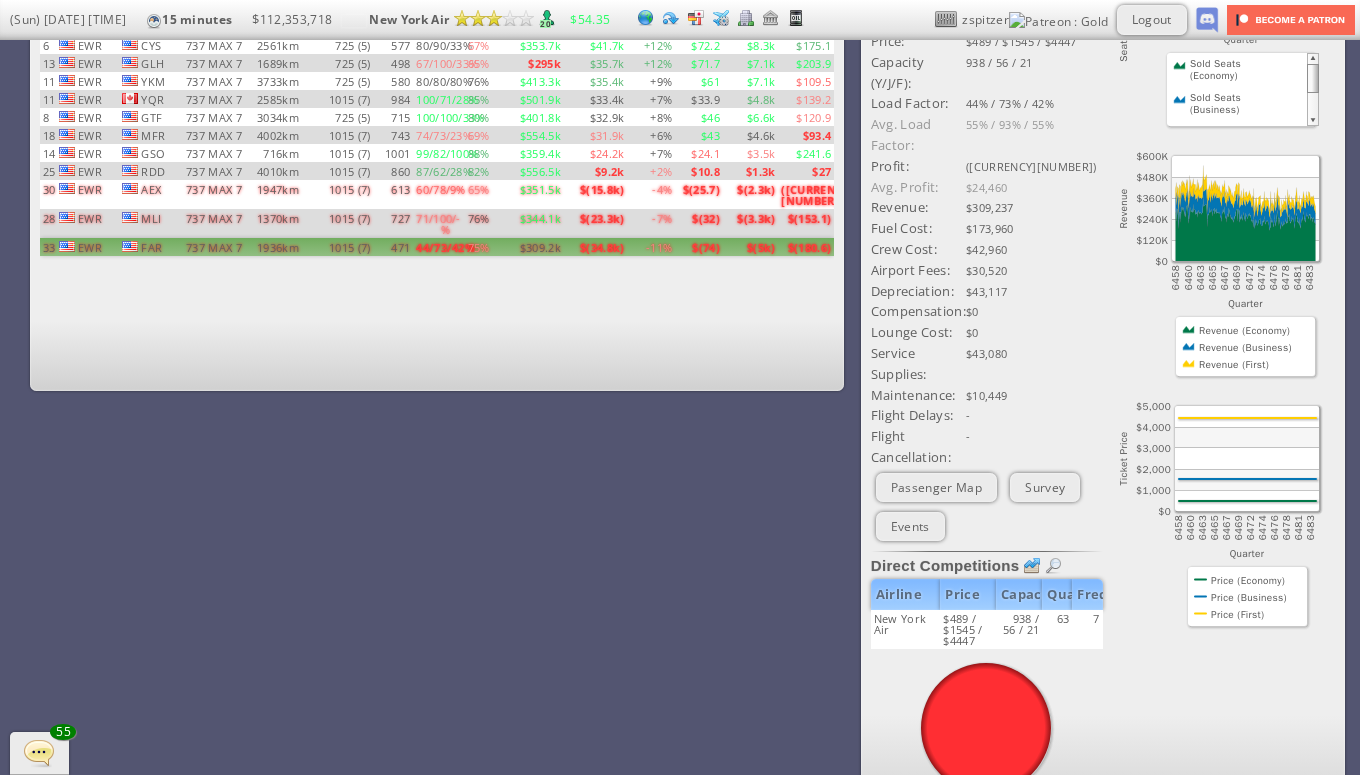 scroll, scrollTop: 0, scrollLeft: 0, axis: both 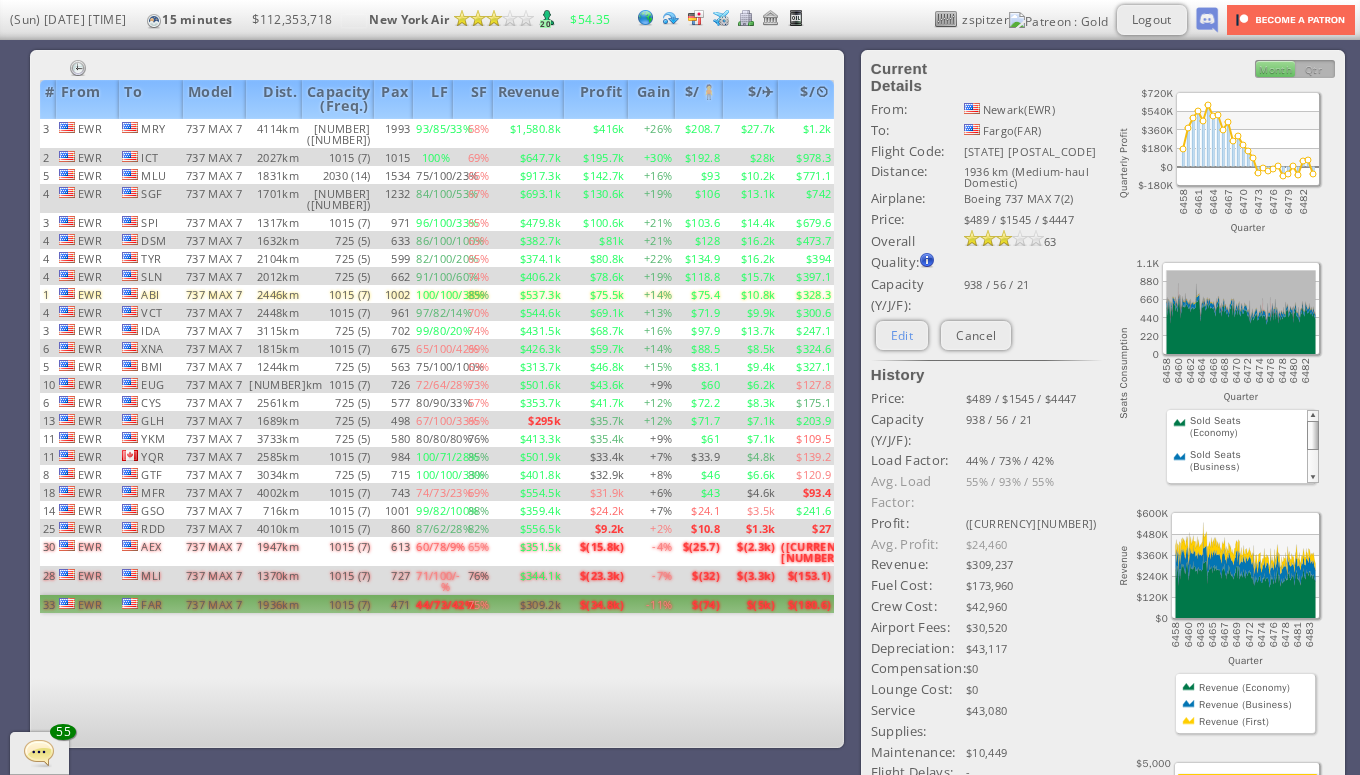 click on "Edit" at bounding box center (902, 335) 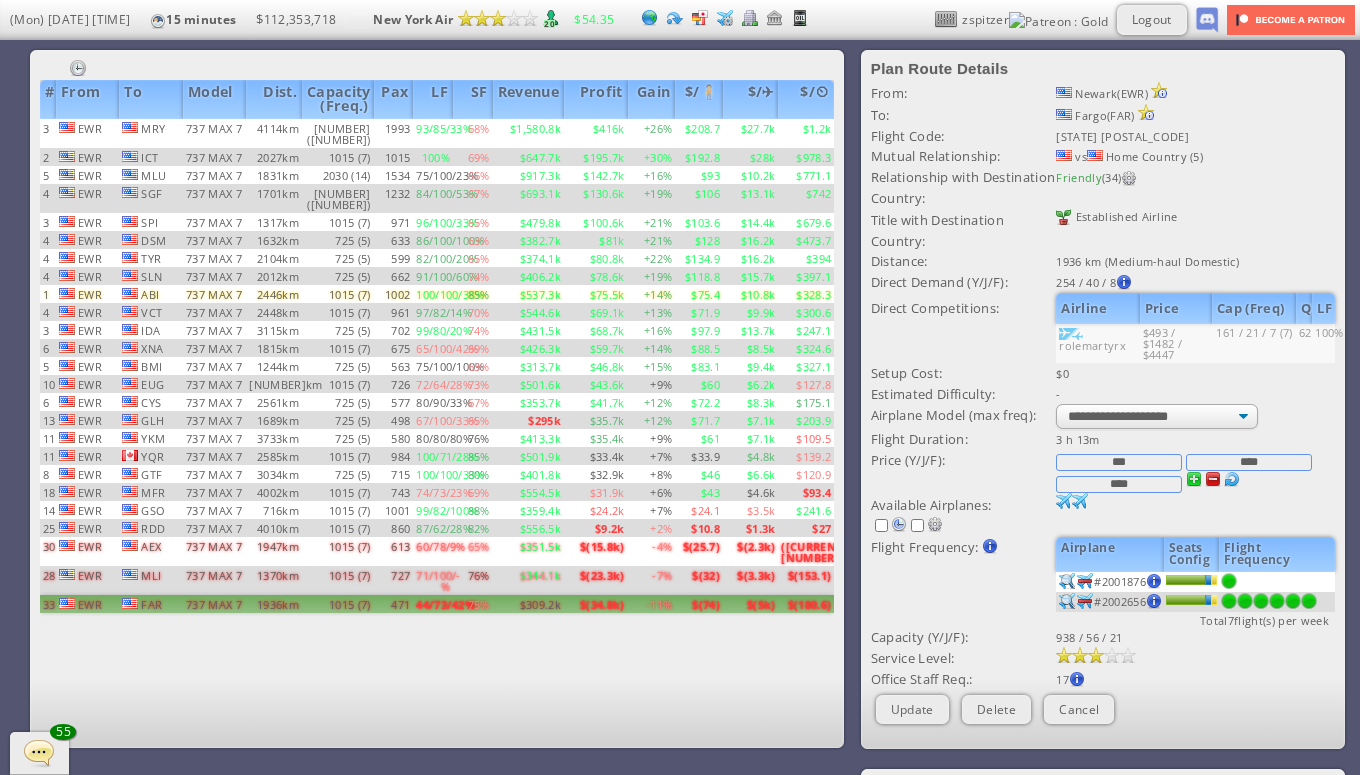 click on "***" at bounding box center [1119, 462] 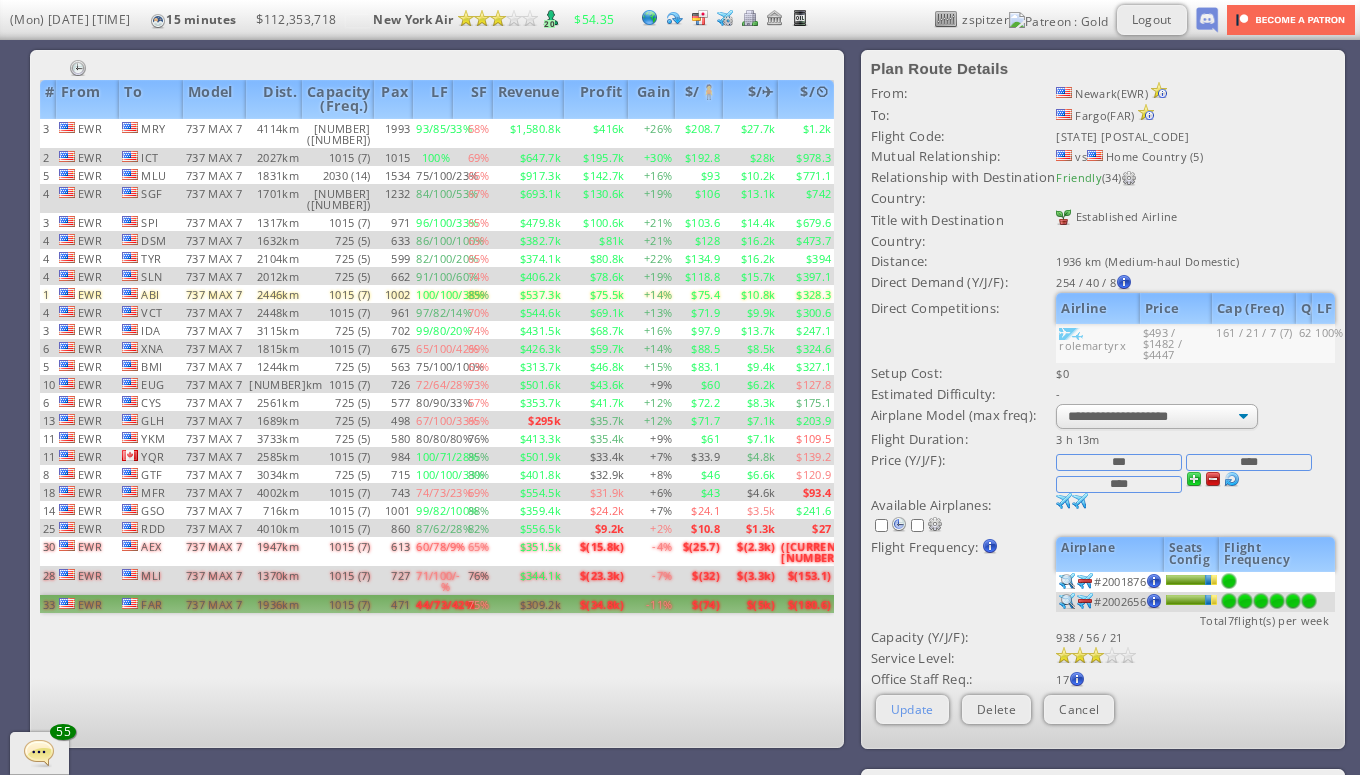 type on "***" 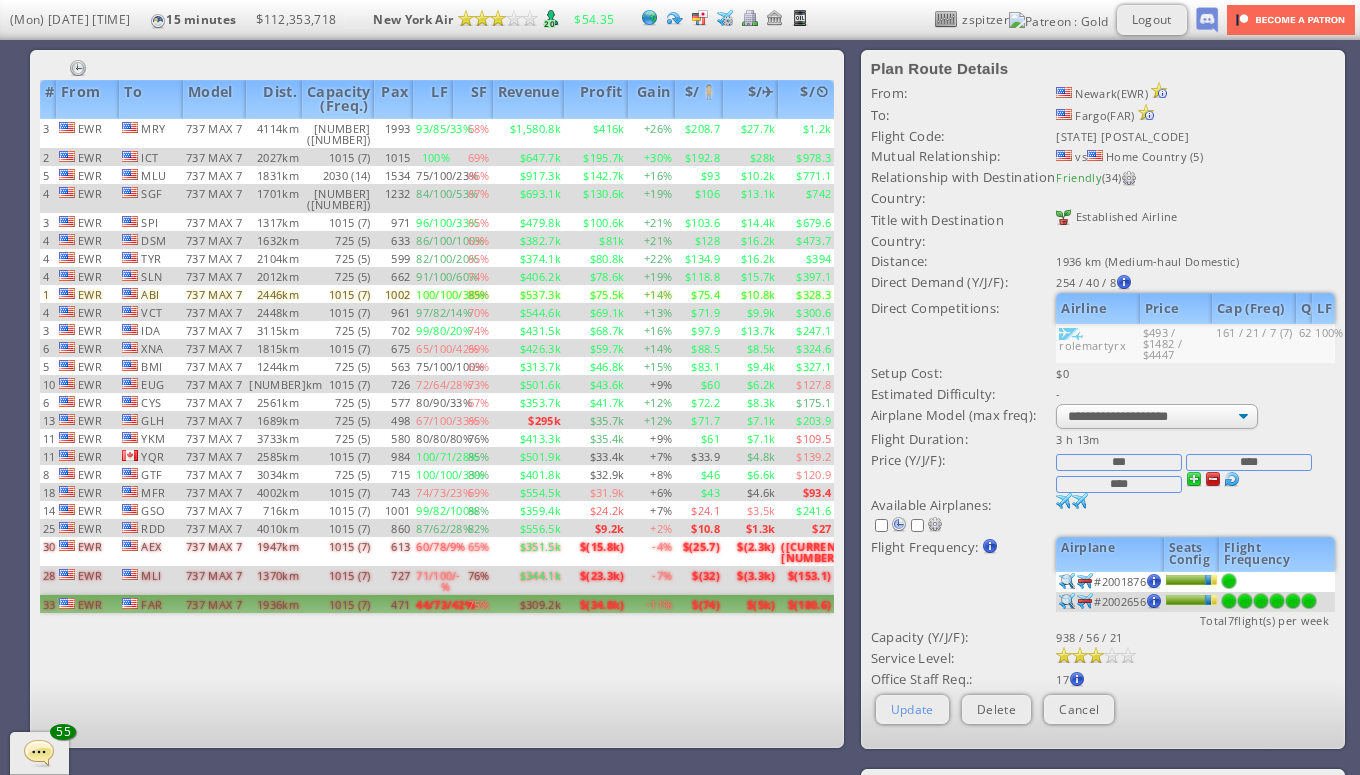 click on "Update" at bounding box center [912, 709] 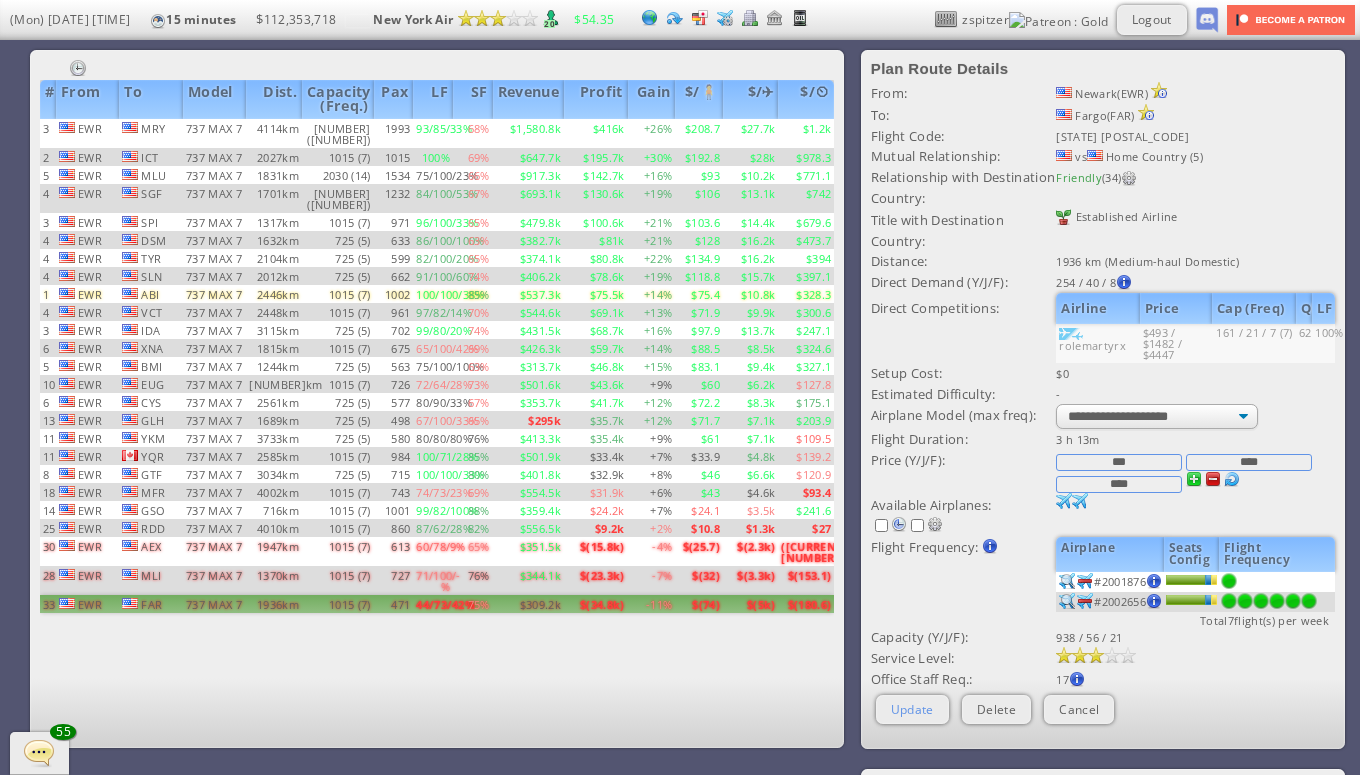 scroll, scrollTop: 64, scrollLeft: 0, axis: vertical 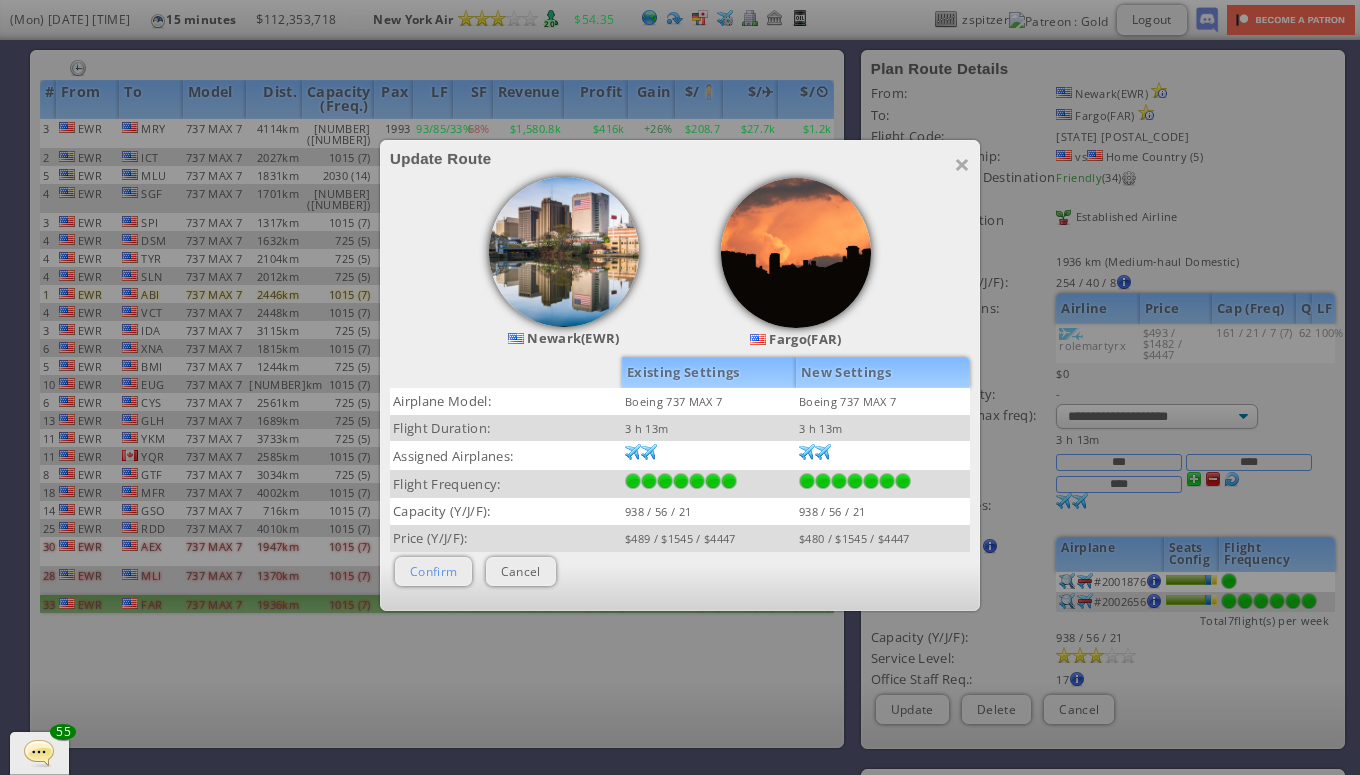 click on "Confirm" at bounding box center (433, 571) 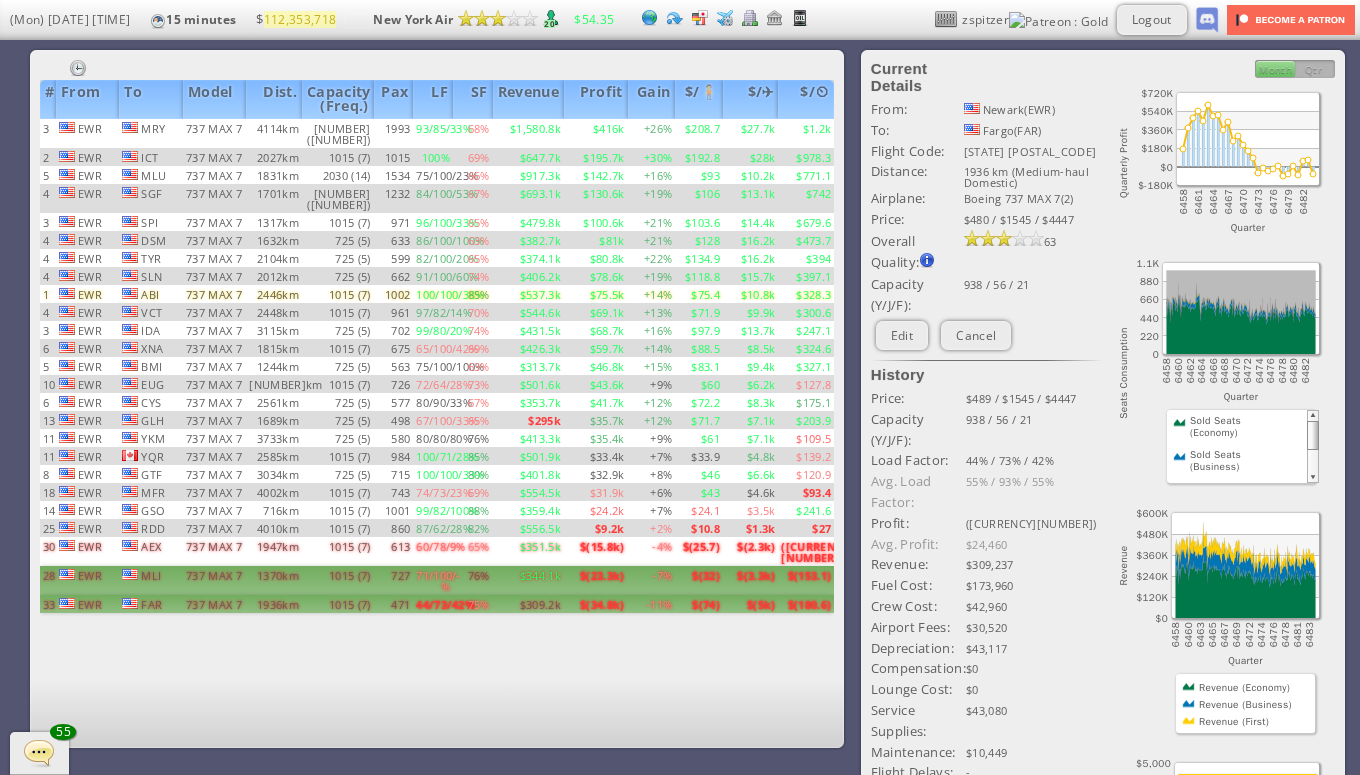 click on "71/100/-%" at bounding box center [433, 133] 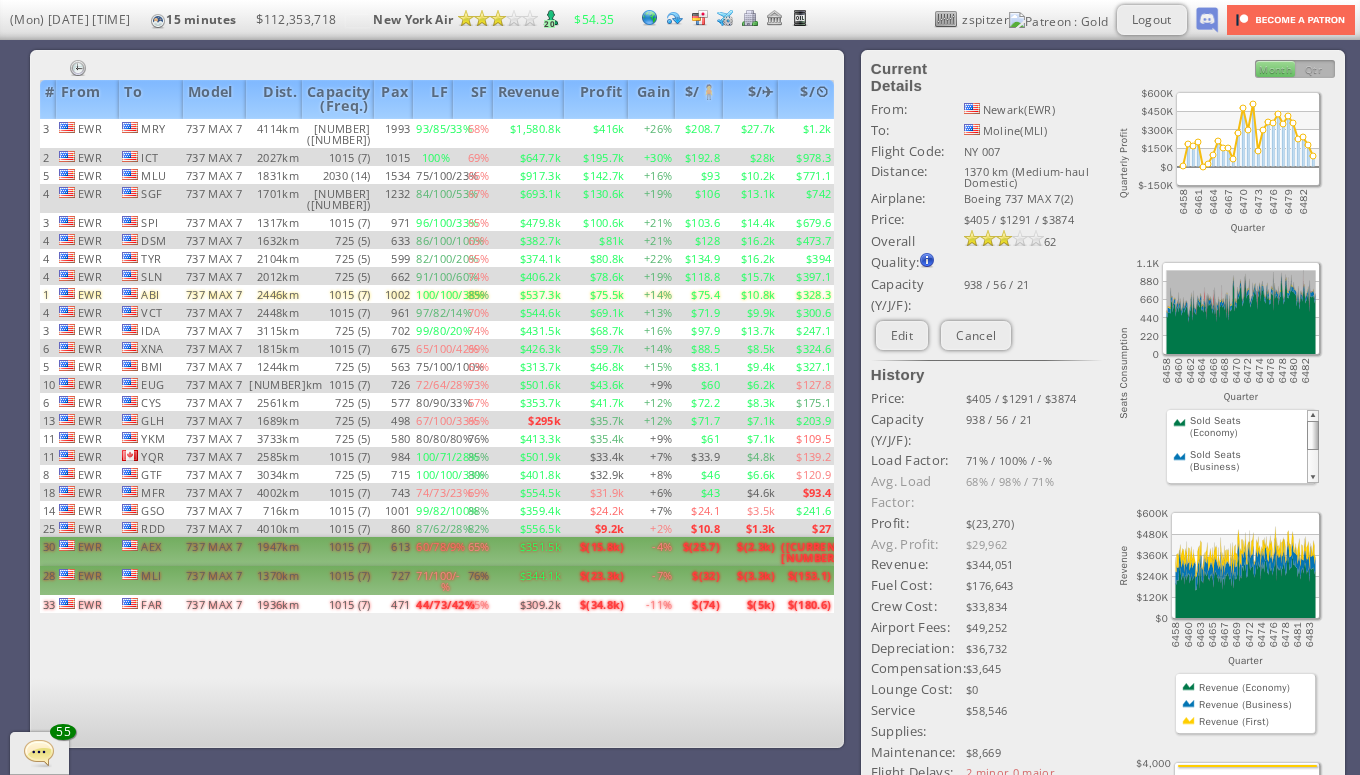 click on "60/78/9%" at bounding box center (433, 133) 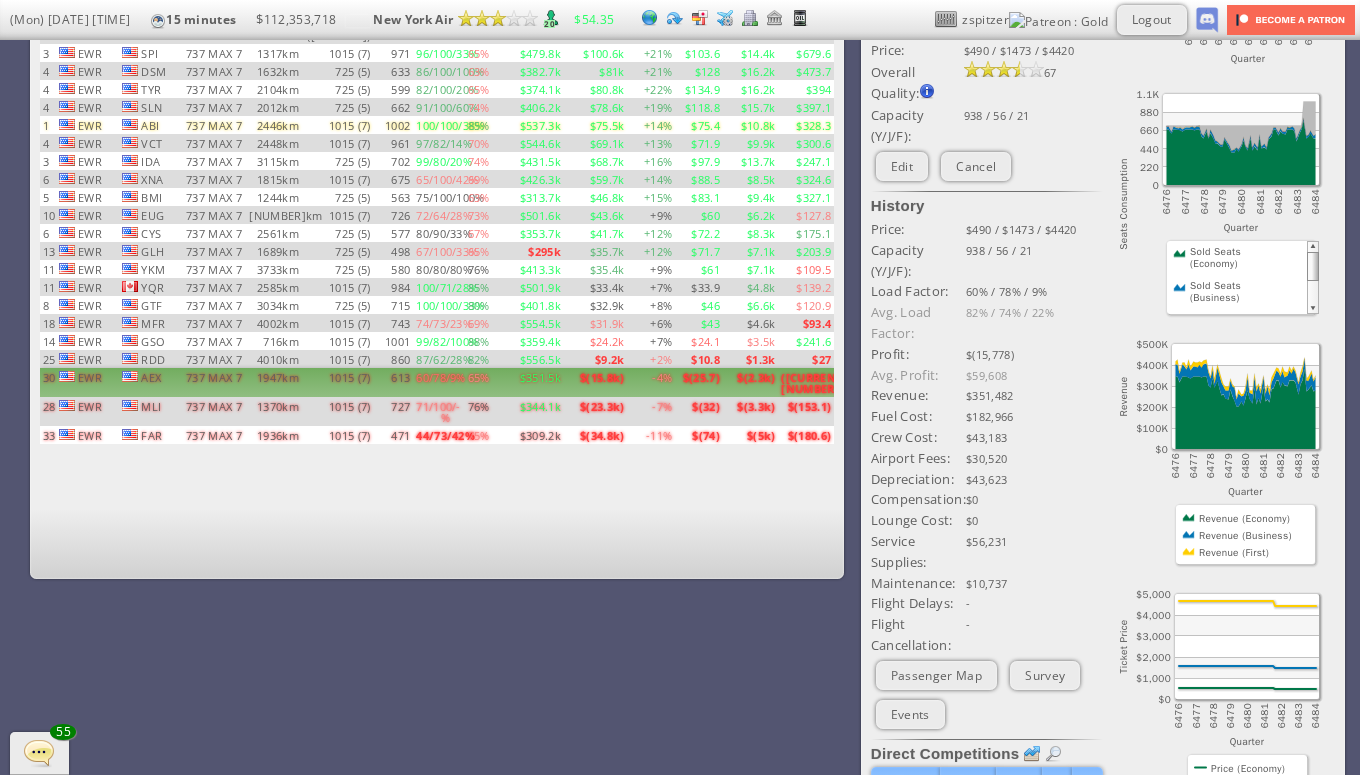 scroll, scrollTop: 167, scrollLeft: 0, axis: vertical 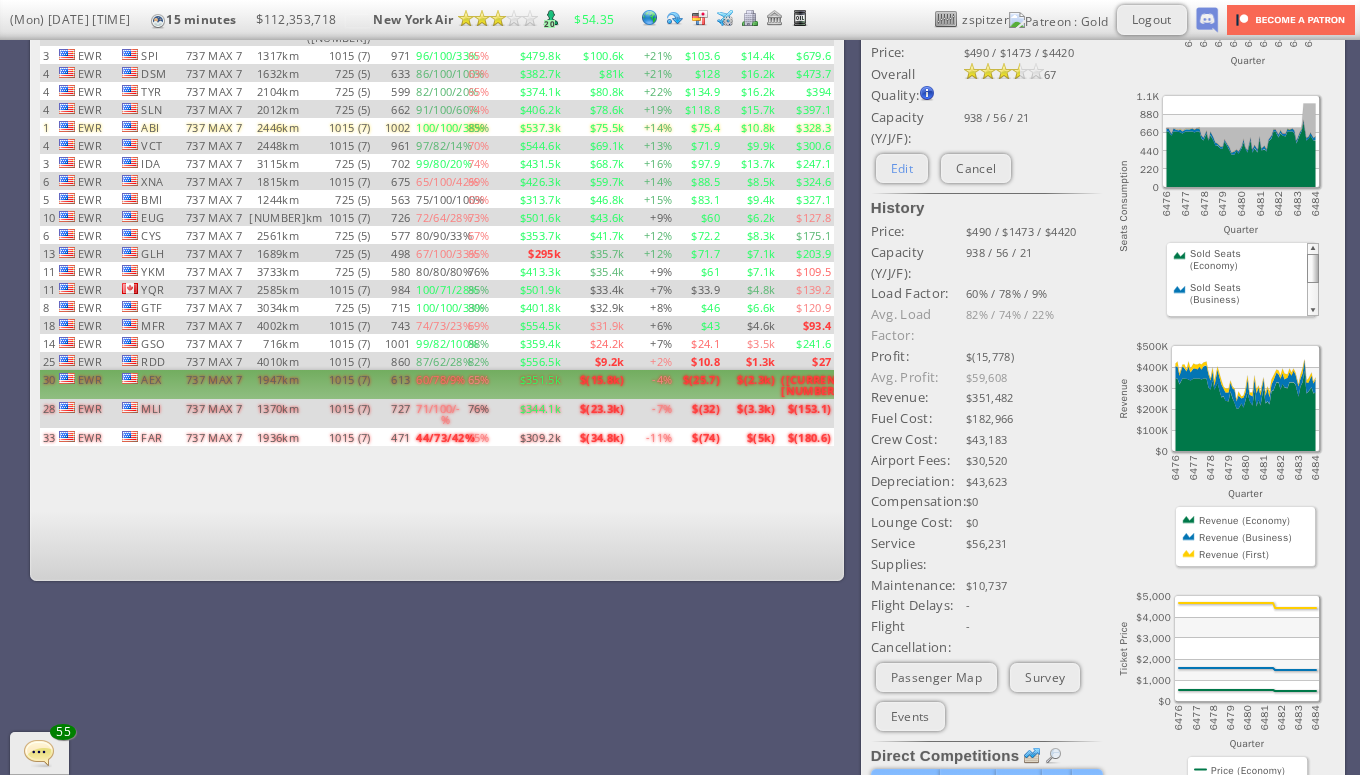 click on "Edit" at bounding box center (902, 168) 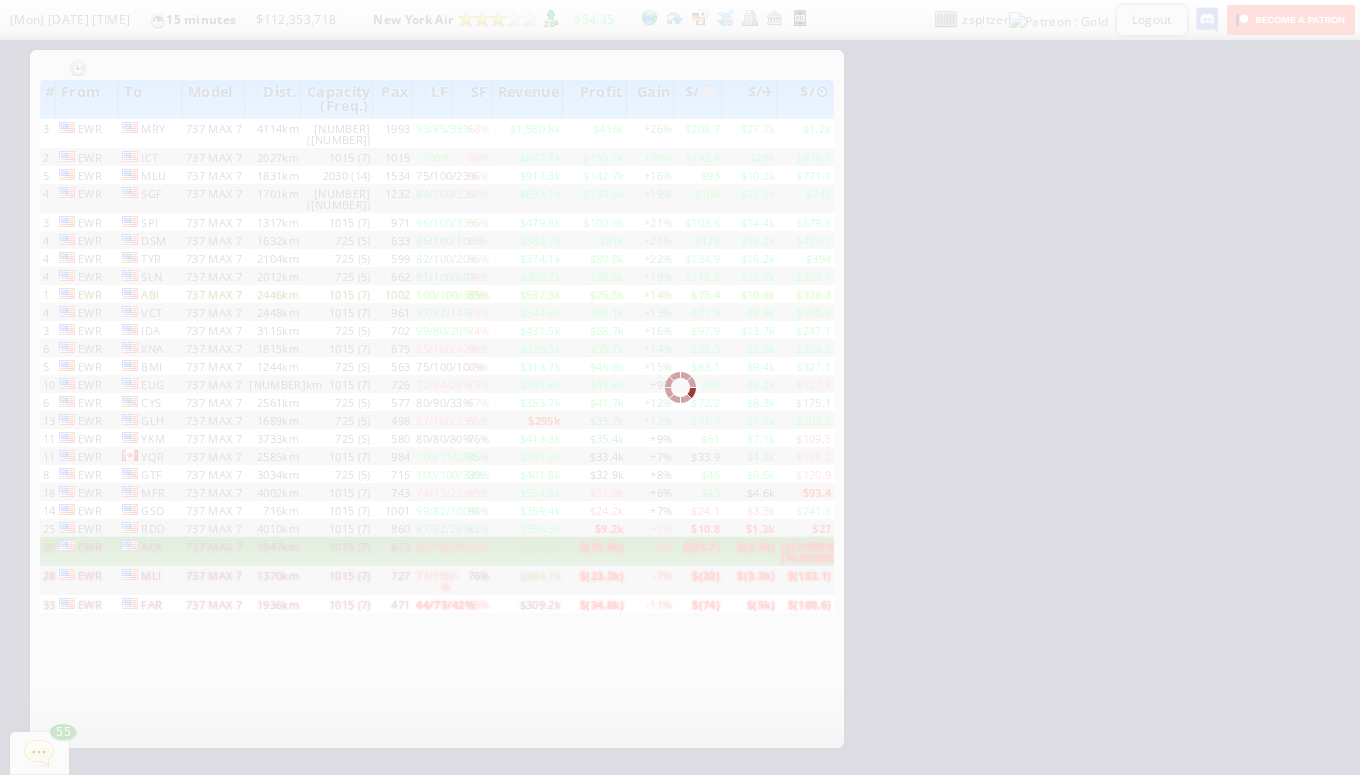 scroll, scrollTop: 0, scrollLeft: 0, axis: both 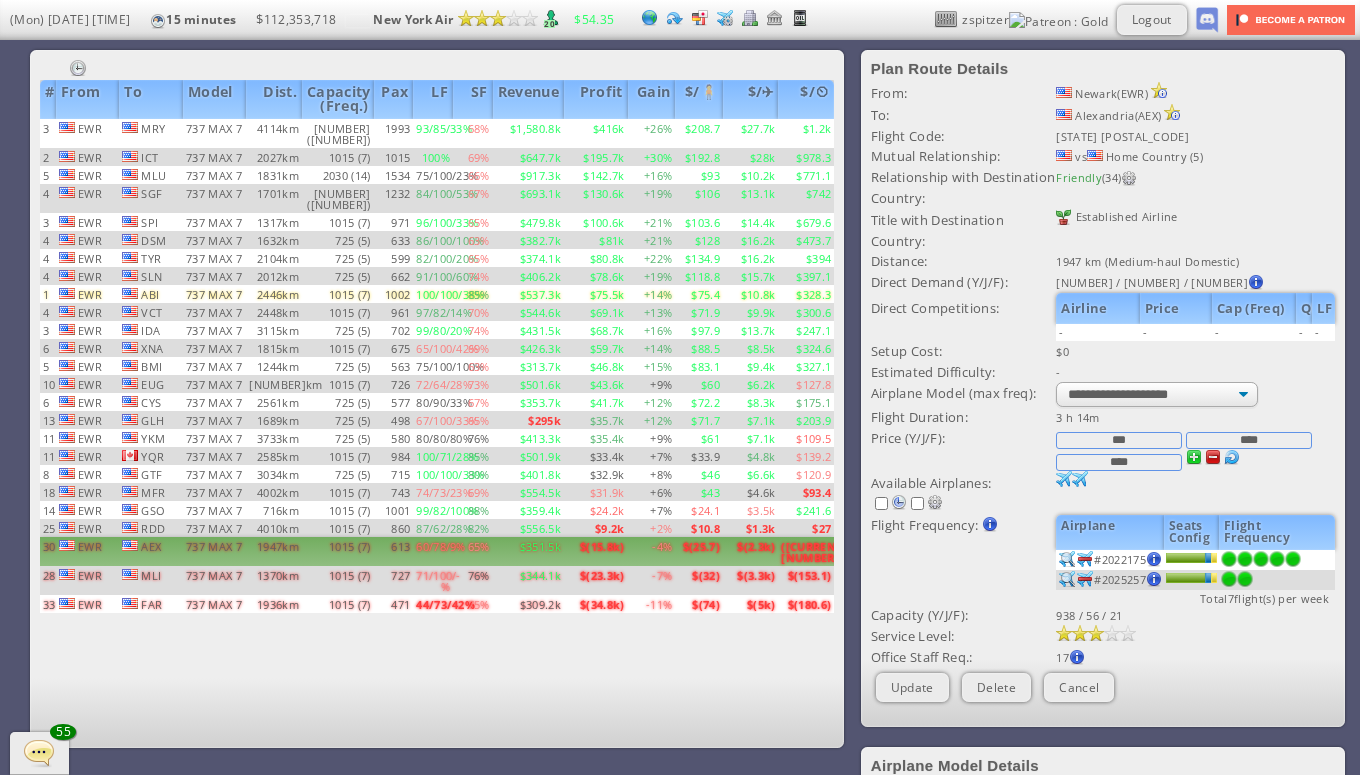click on "****" at bounding box center [1249, 440] 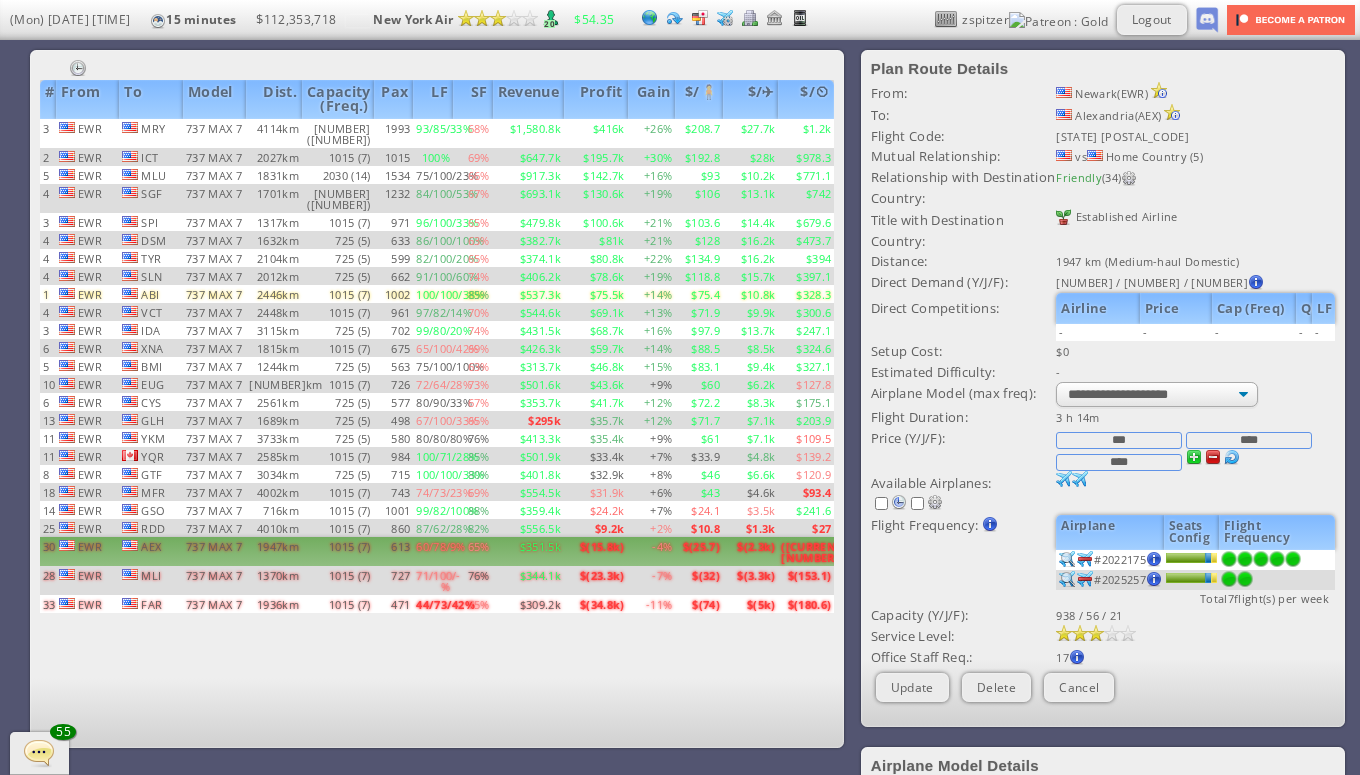 click at bounding box center [1213, 457] 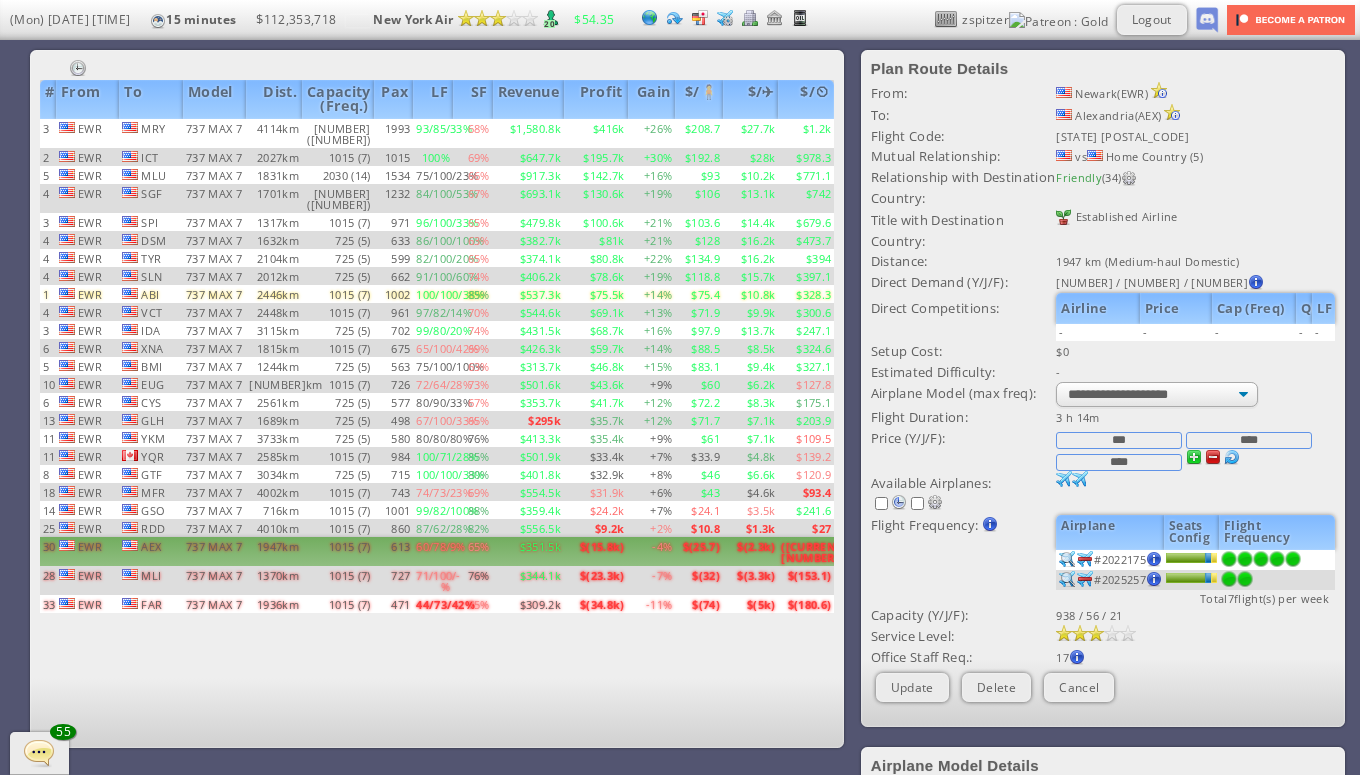 paste 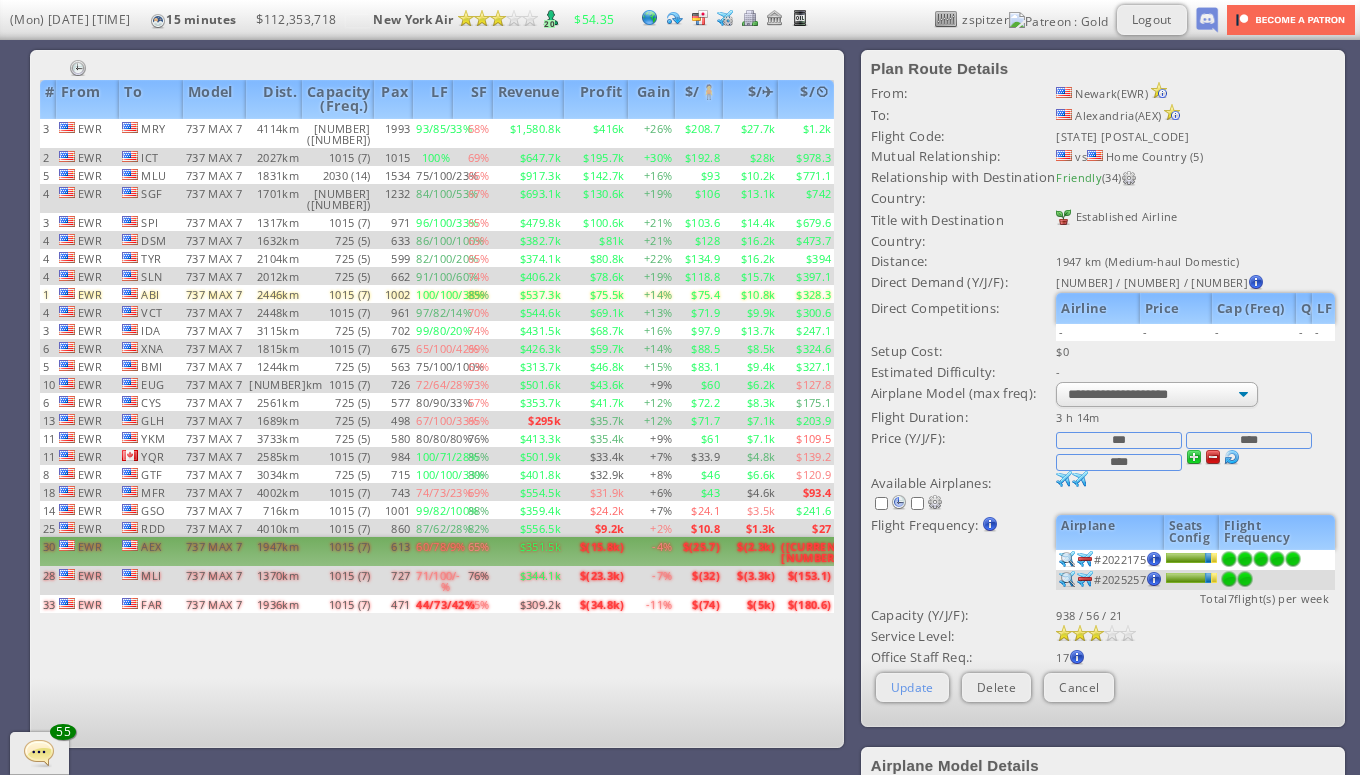 type on "****" 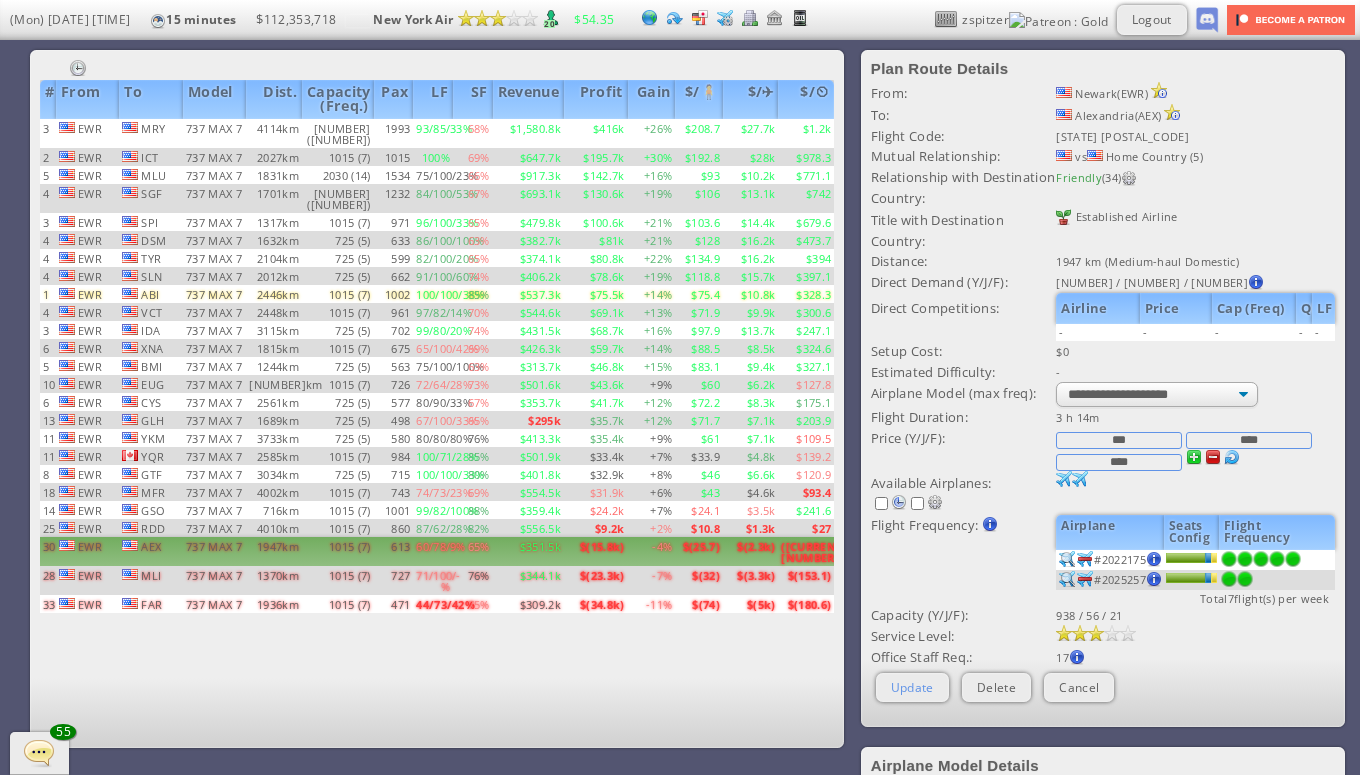 click on "Update" at bounding box center [912, 687] 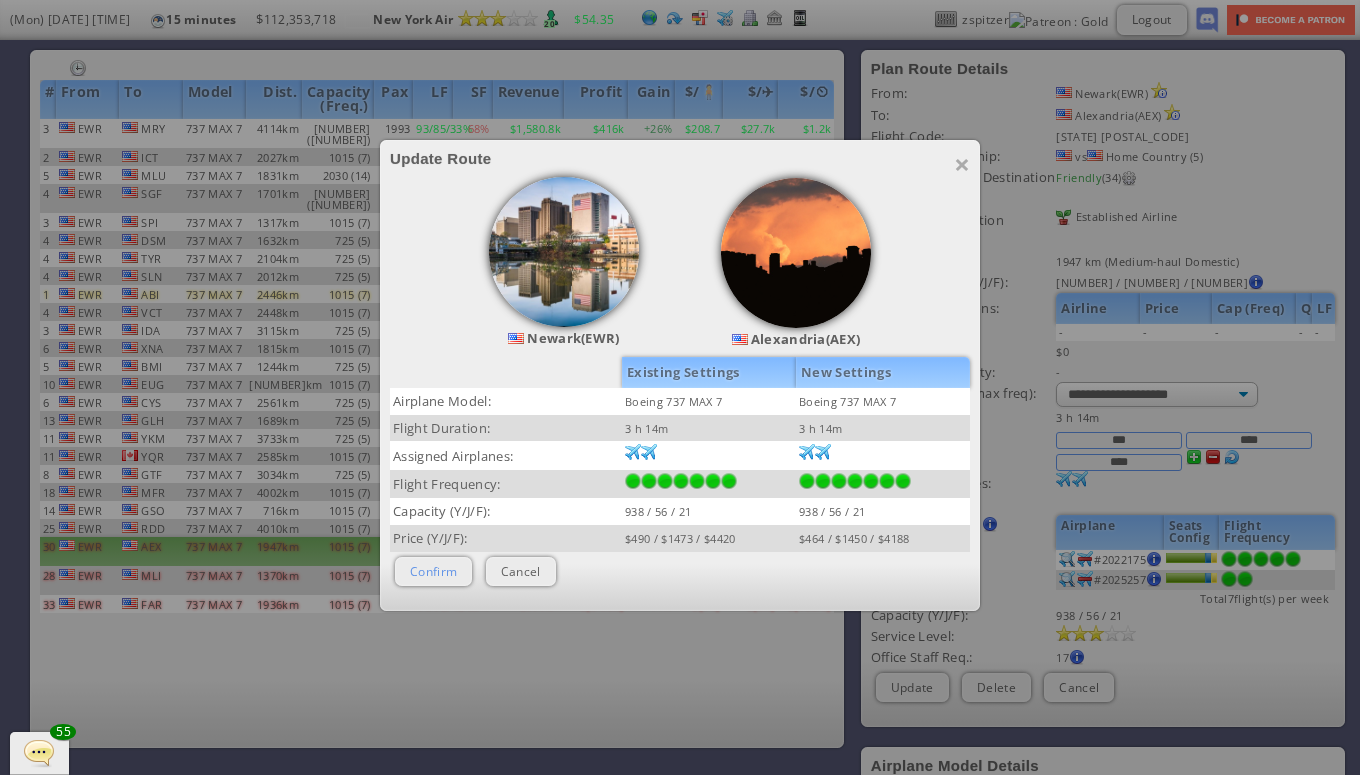 click on "Confirm" at bounding box center (433, 571) 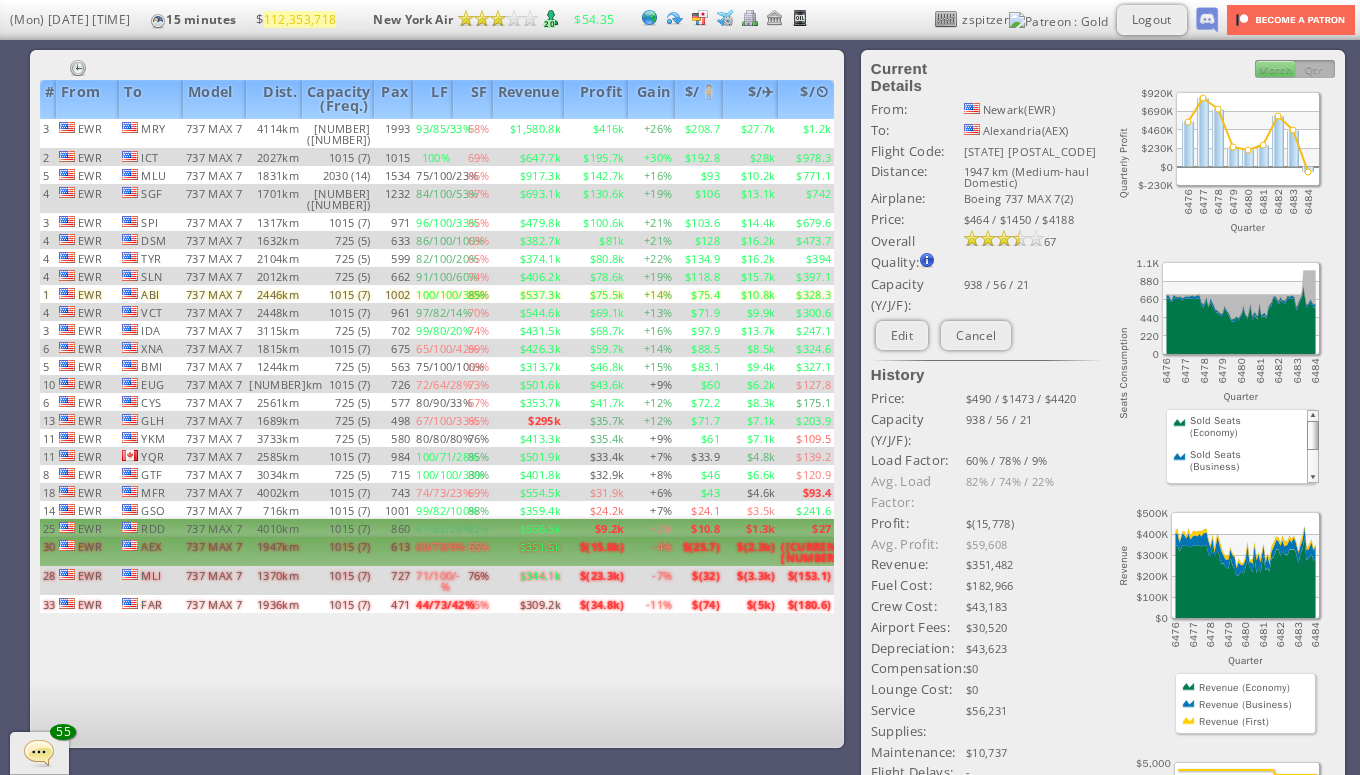 click on "87/62/28%" at bounding box center (433, 133) 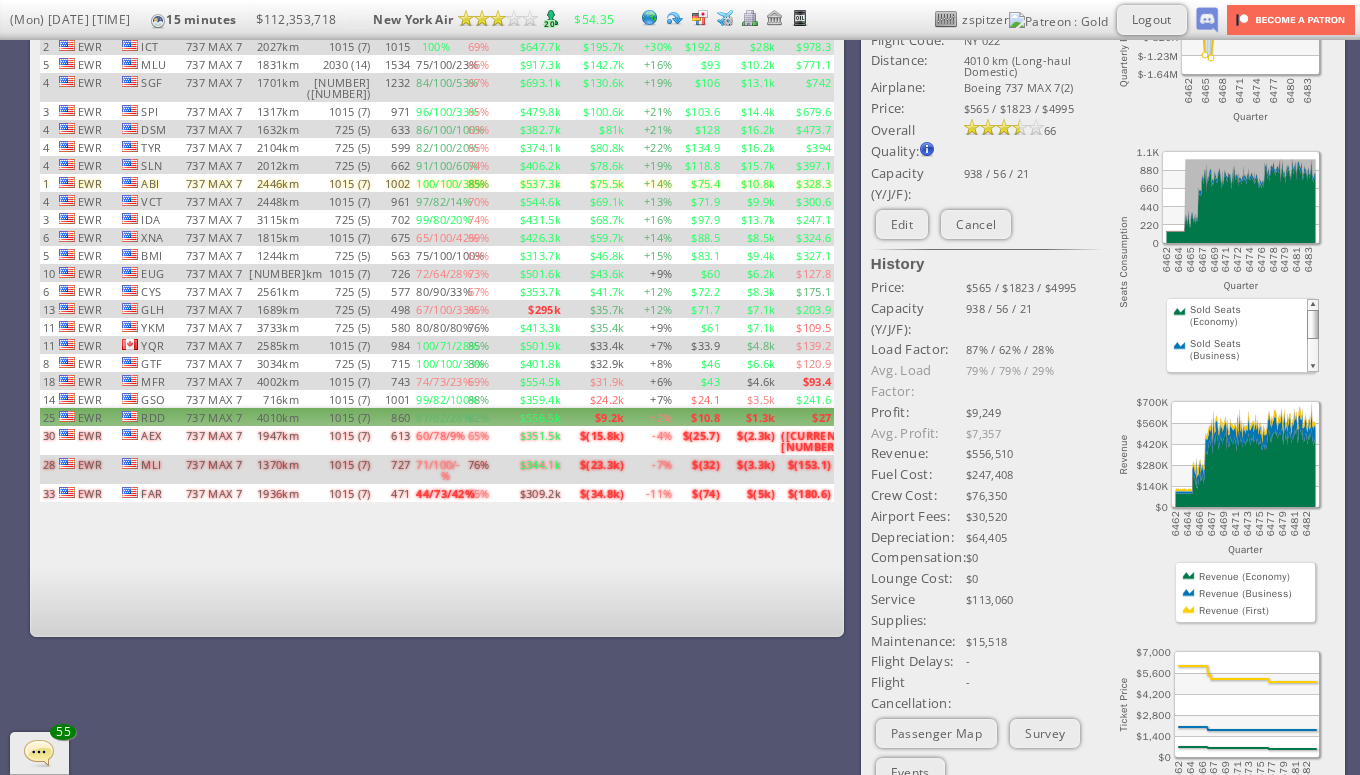 scroll, scrollTop: 0, scrollLeft: 0, axis: both 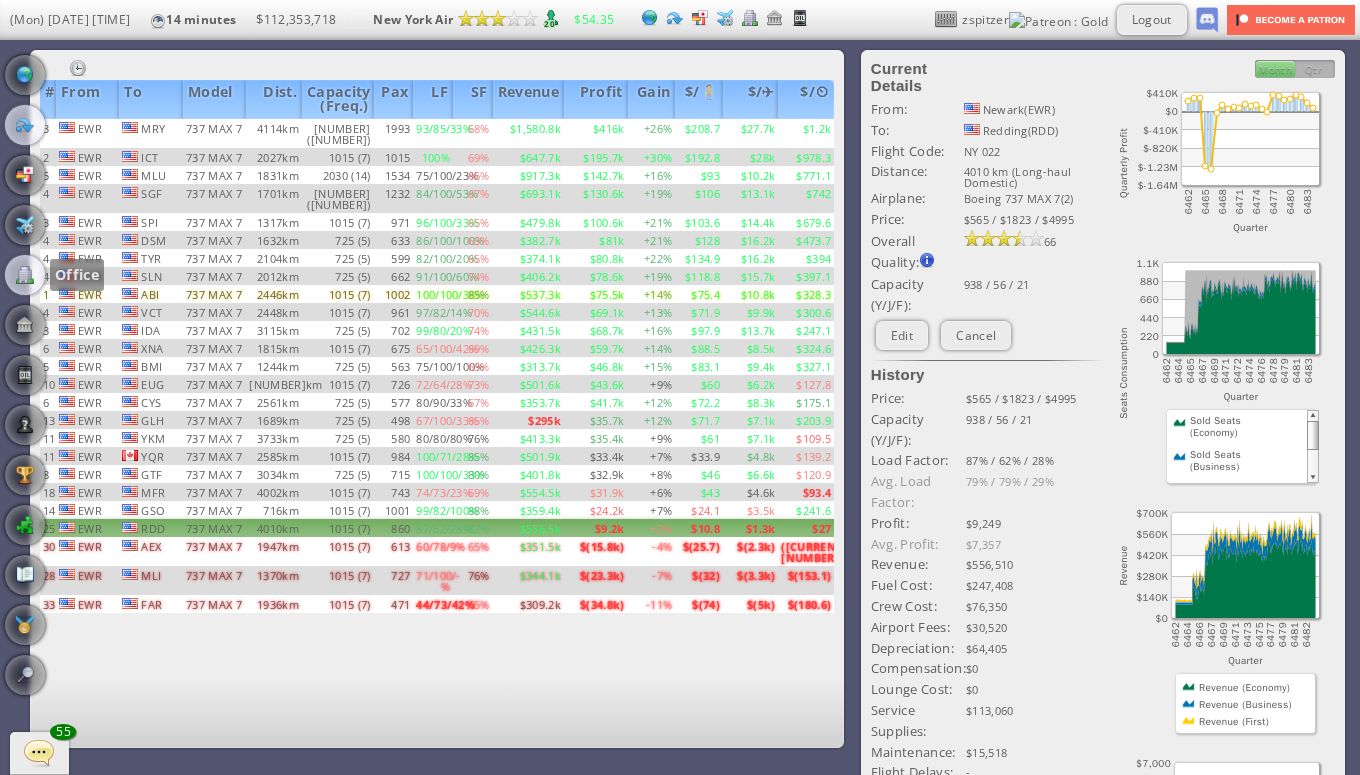 click at bounding box center [25, 275] 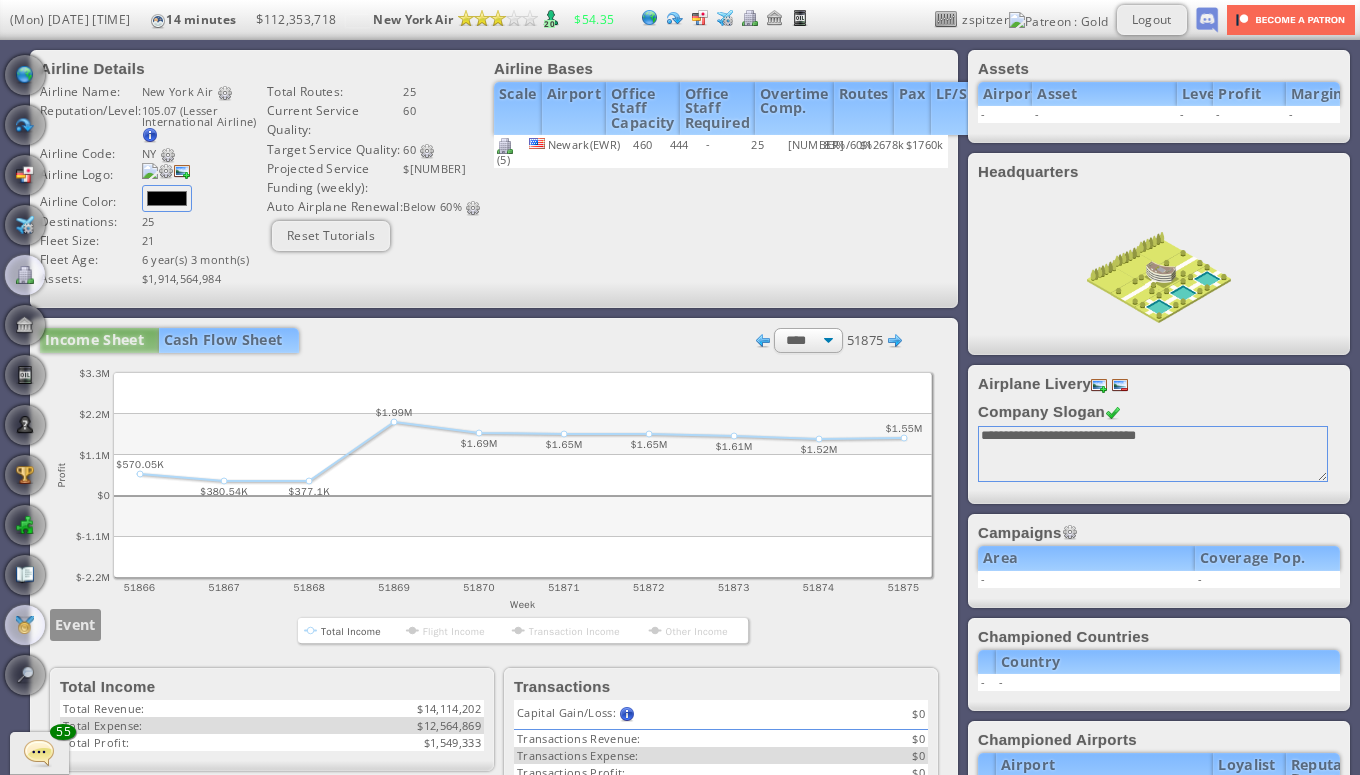 click at bounding box center (25, 625) 